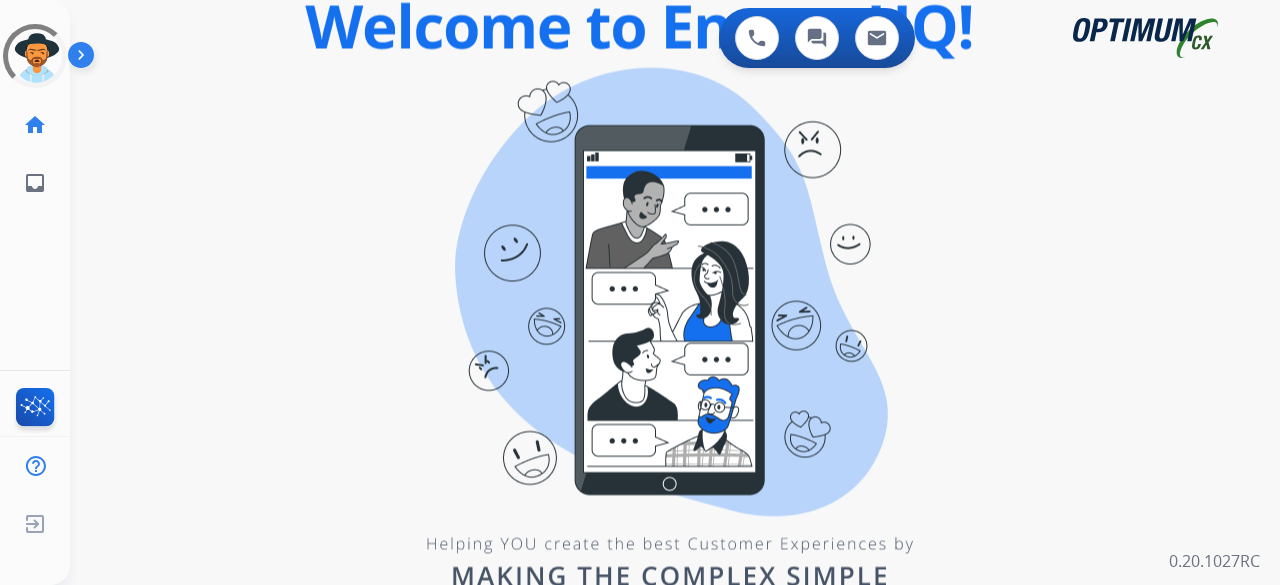 scroll, scrollTop: 0, scrollLeft: 0, axis: both 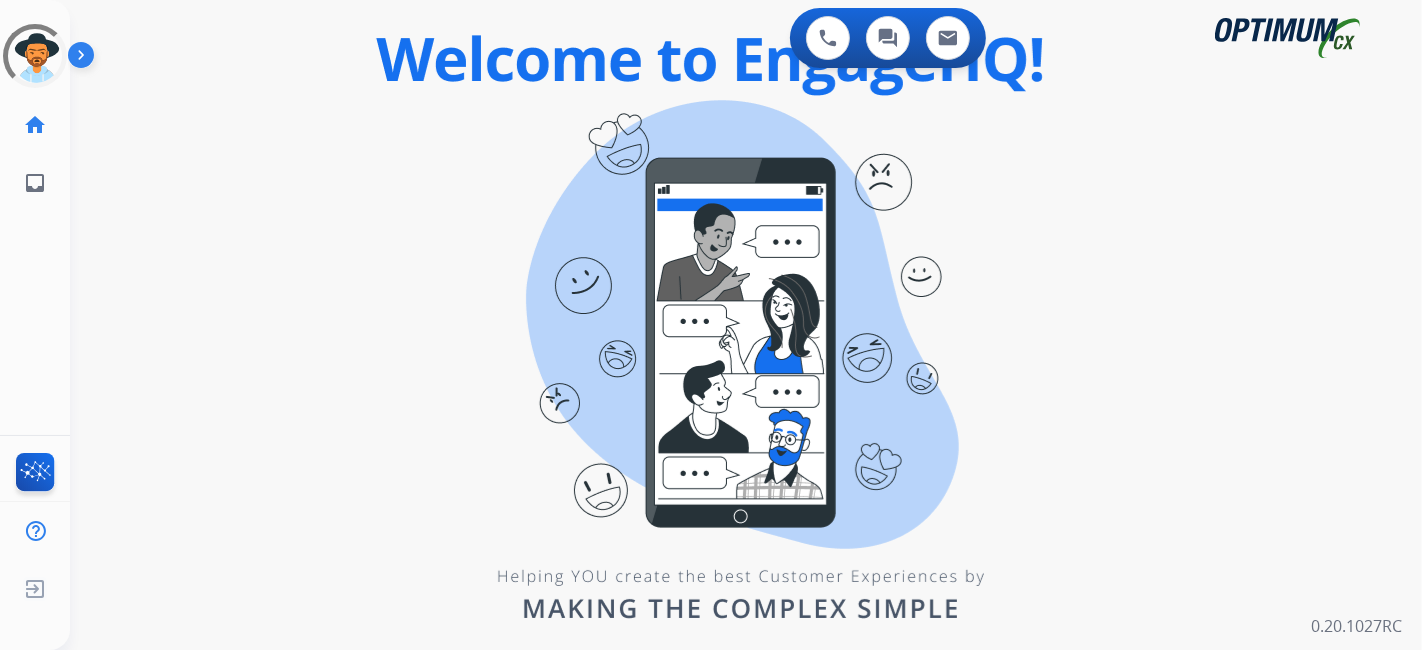 click on "0  Voice Interactions  0  Chat Interactions   0  Email Interactions swap_horiz Break voice bridge close_fullscreen Connect 3-Way Call merge_type Separate 3-Way Call  Interaction Guide   Interaction History  Interaction Guide arrow_drop_up  Welcome to EngageHQ   Internal Queue Transfer: How To  Secure Pad expand_more Clear pad Candidate/Account ID: Contact Notes:                  0.20.1027RC" at bounding box center (746, 325) 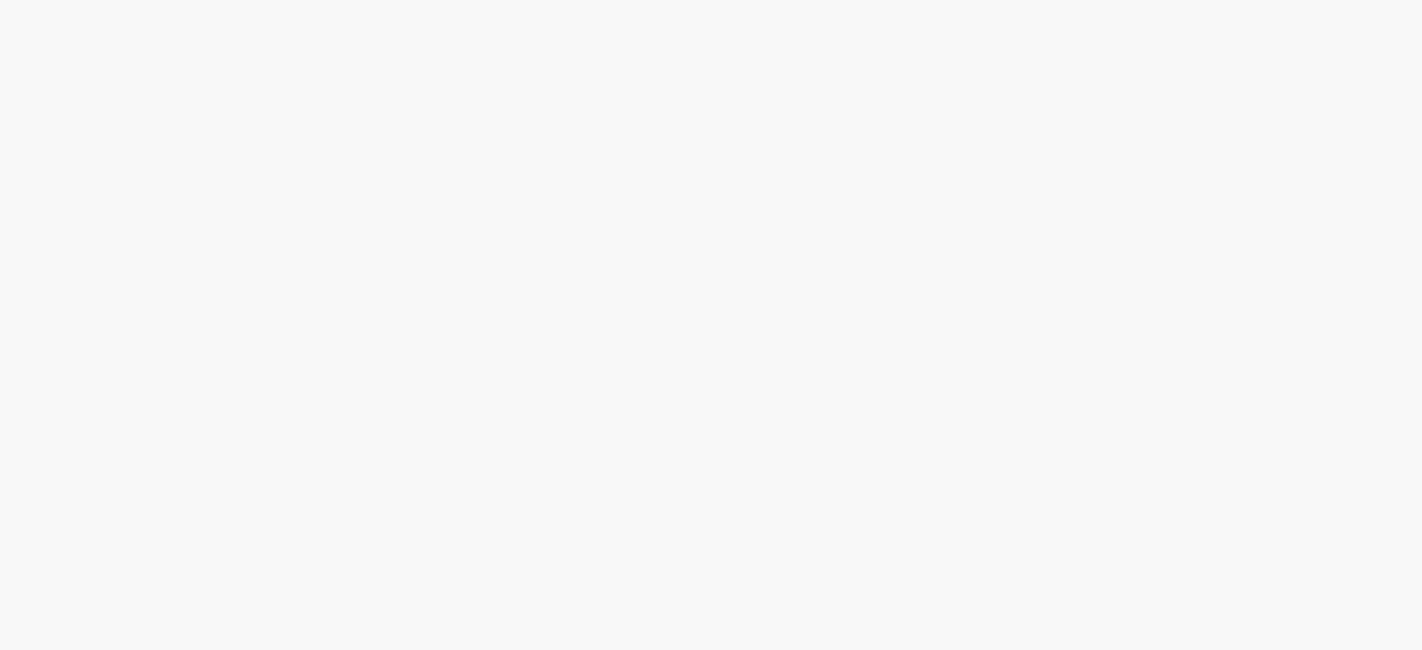 scroll, scrollTop: 0, scrollLeft: 0, axis: both 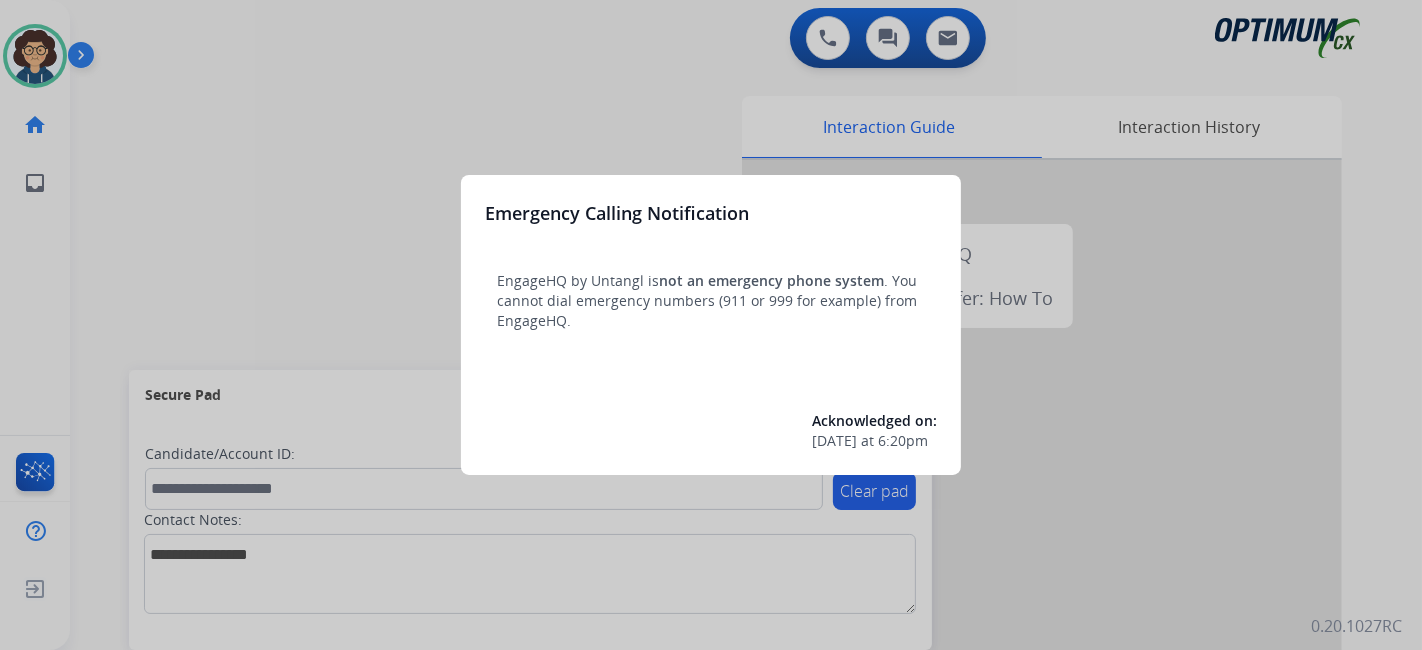 click at bounding box center [711, 325] 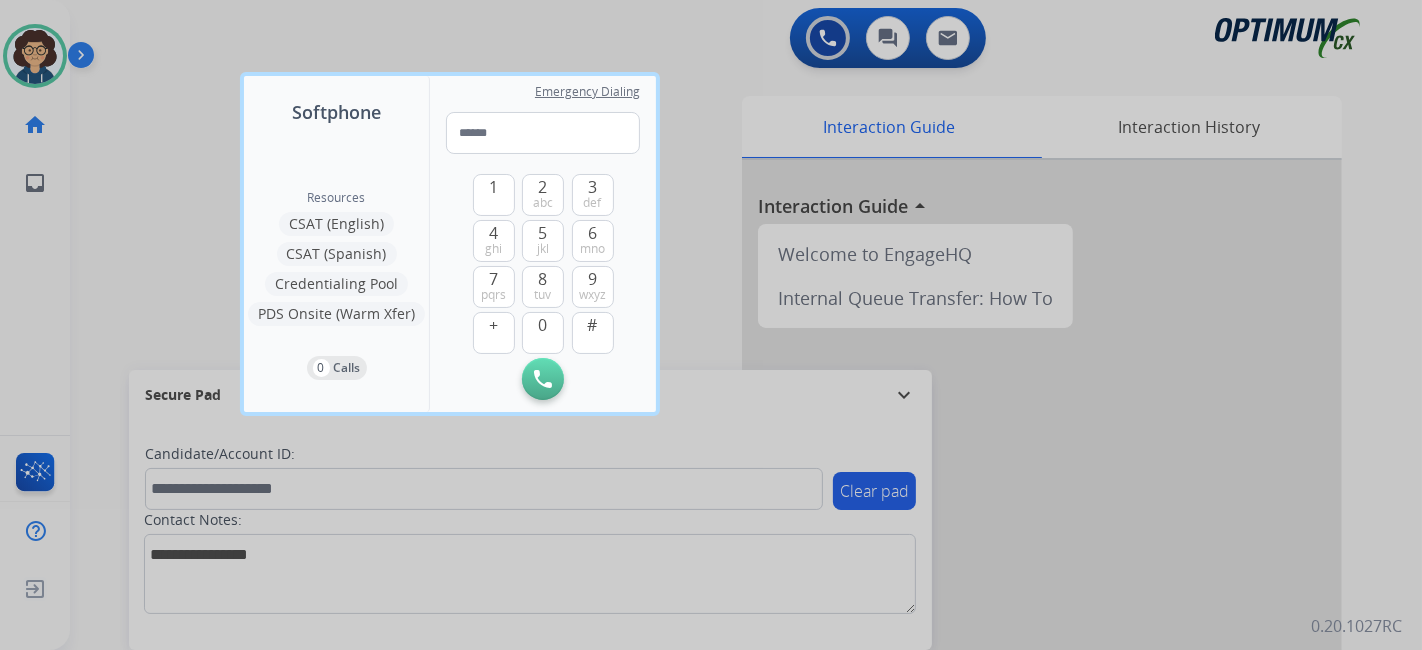 click at bounding box center [711, 325] 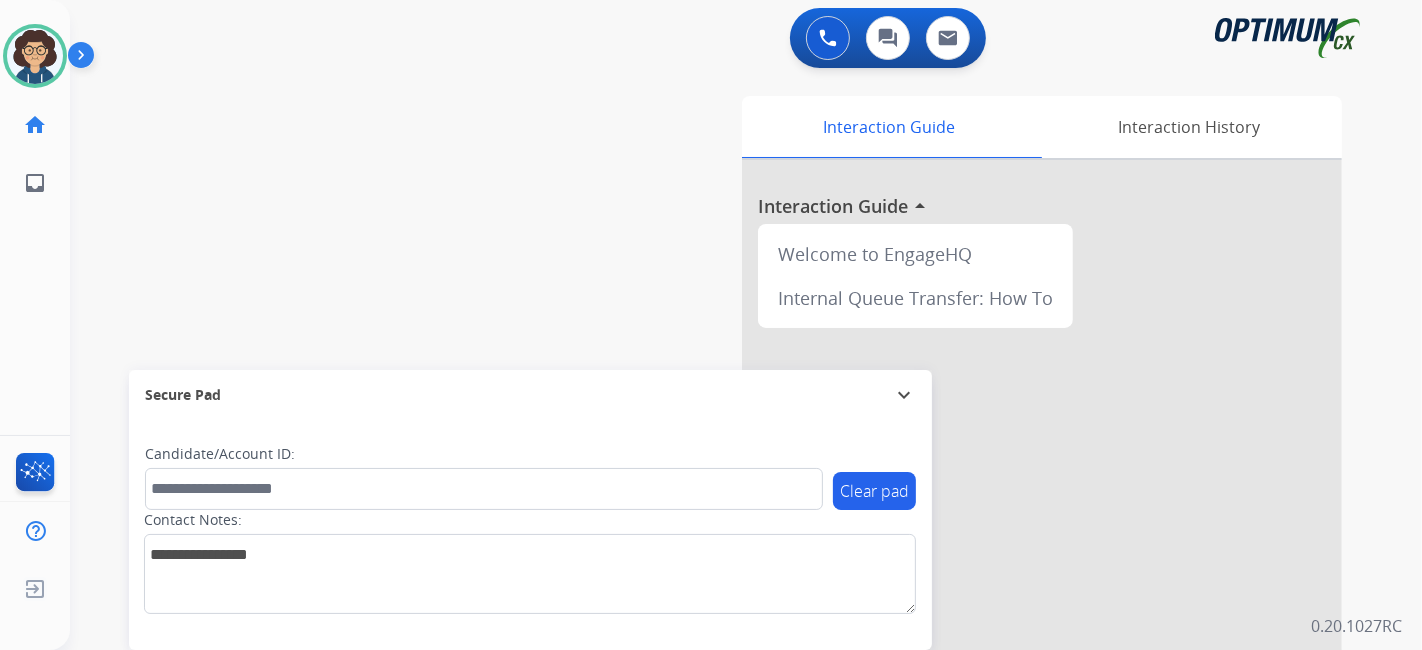 click on "swap_horiz Break voice bridge close_fullscreen Connect 3-Way Call merge_type Separate 3-Way Call  Interaction Guide   Interaction History  Interaction Guide arrow_drop_up  Welcome to EngageHQ   Internal Queue Transfer: How To  Secure Pad expand_more Clear pad Candidate/Account ID: Contact Notes:" at bounding box center [722, 489] 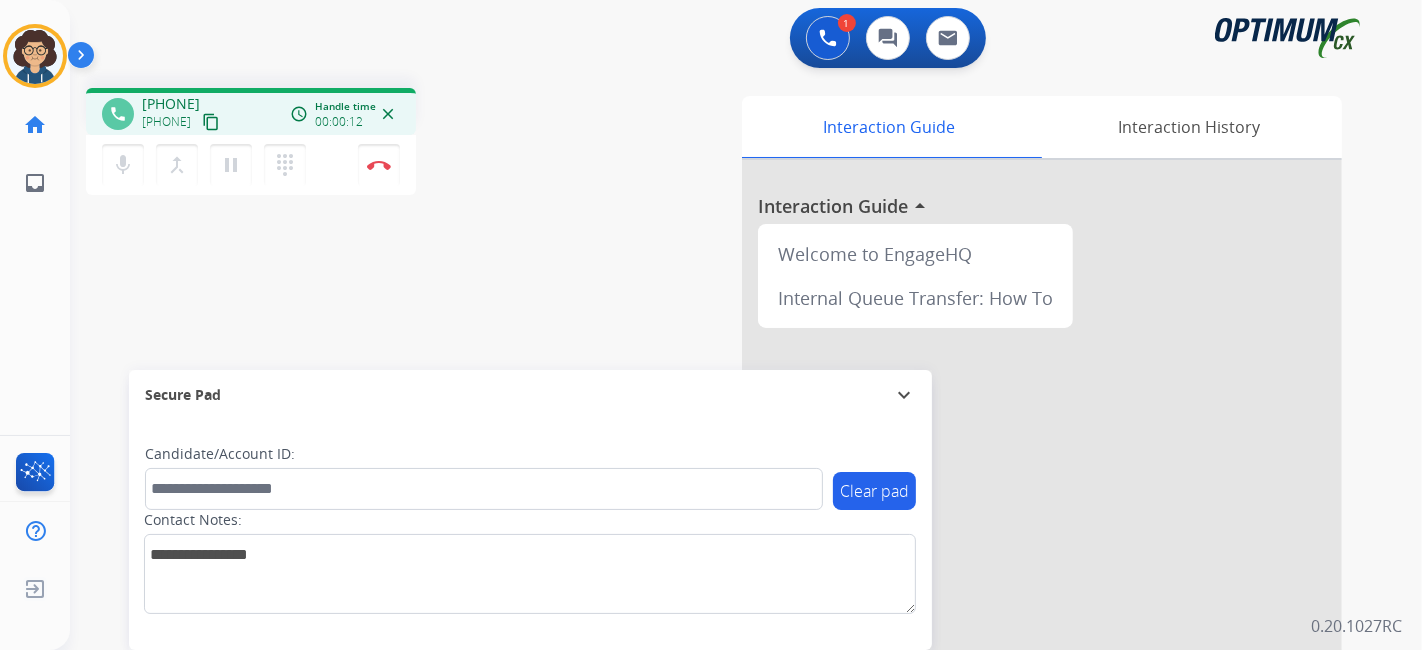 click on "content_copy" at bounding box center (211, 122) 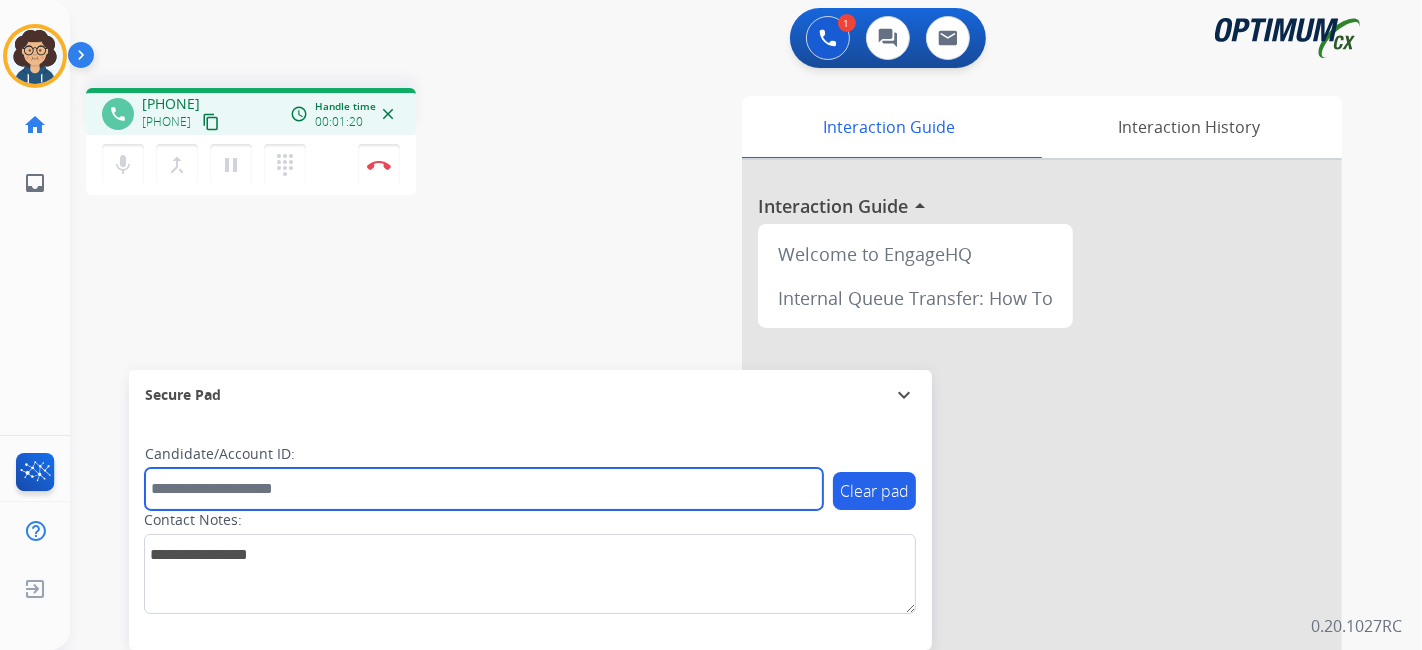 click at bounding box center [484, 489] 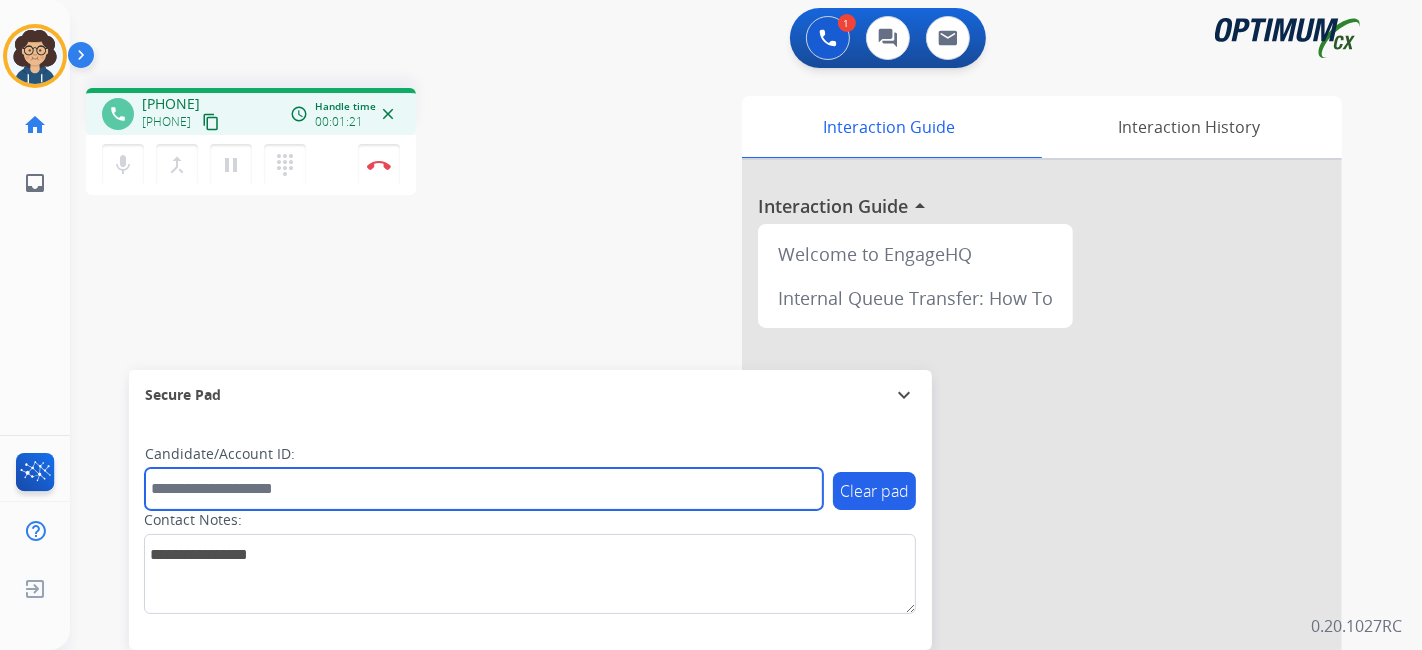 paste on "*******" 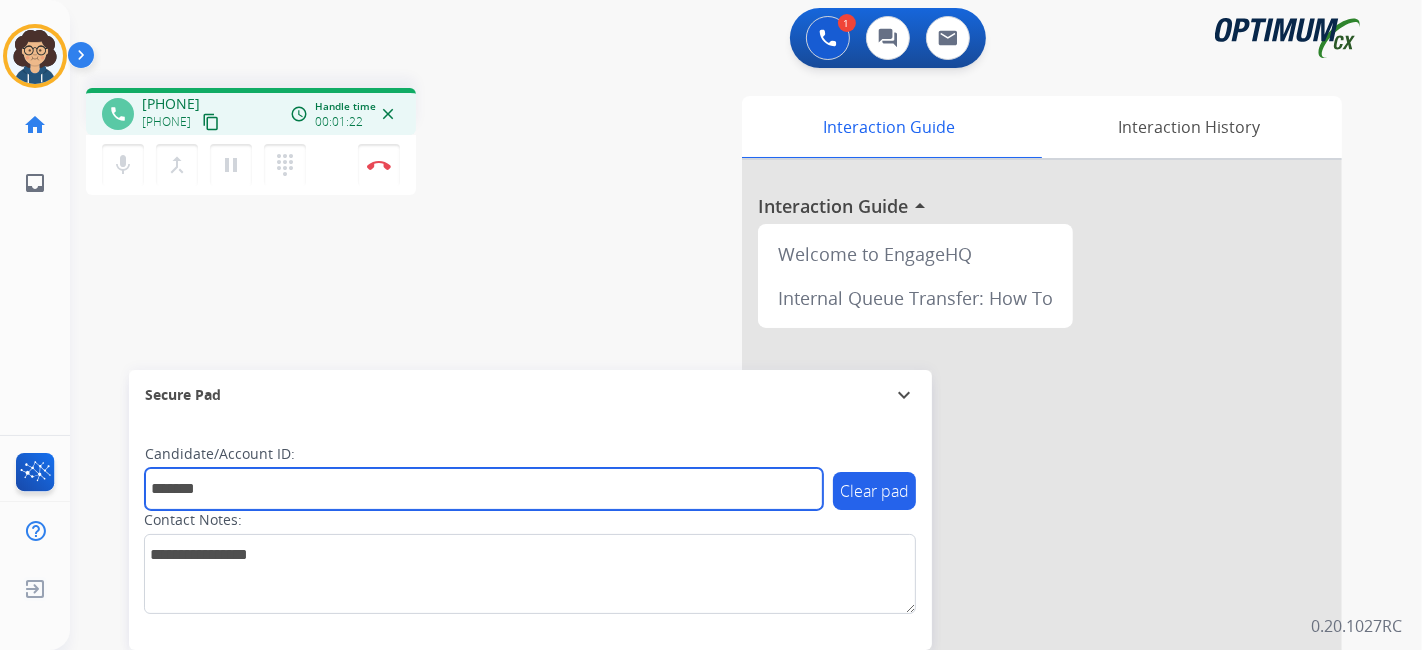 type on "*******" 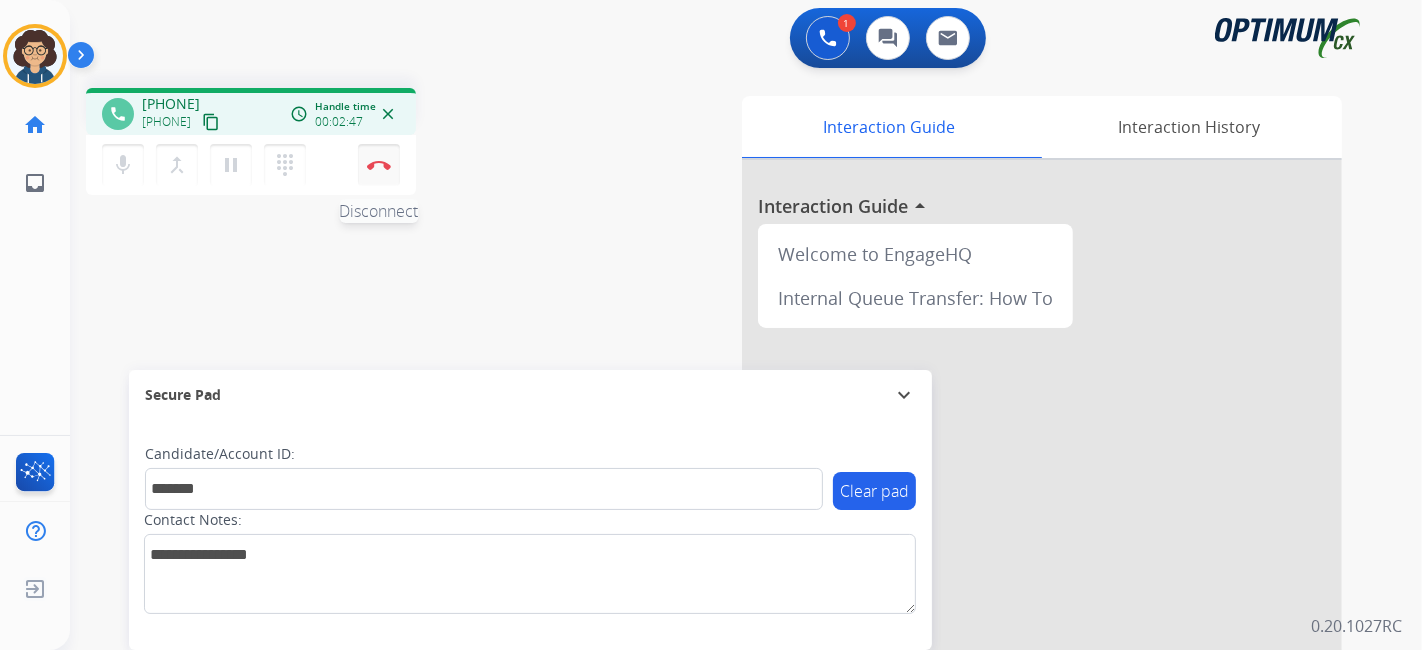 click at bounding box center [379, 165] 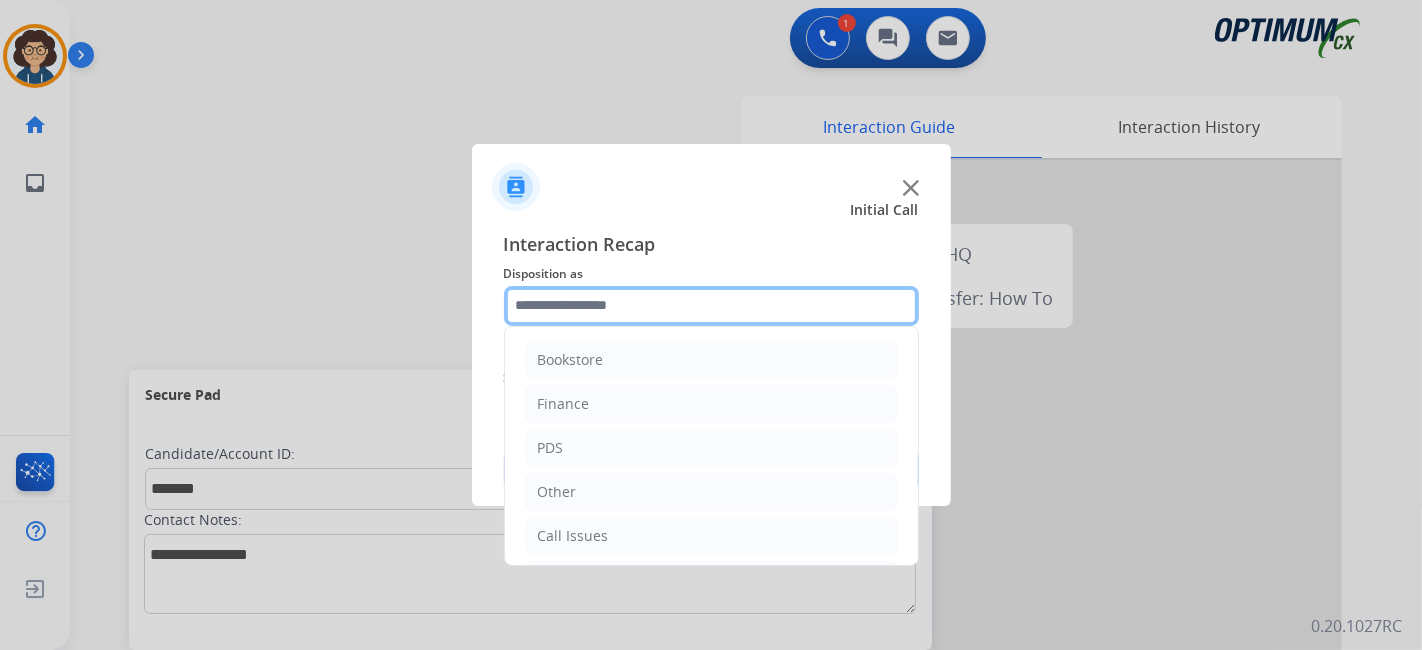 click 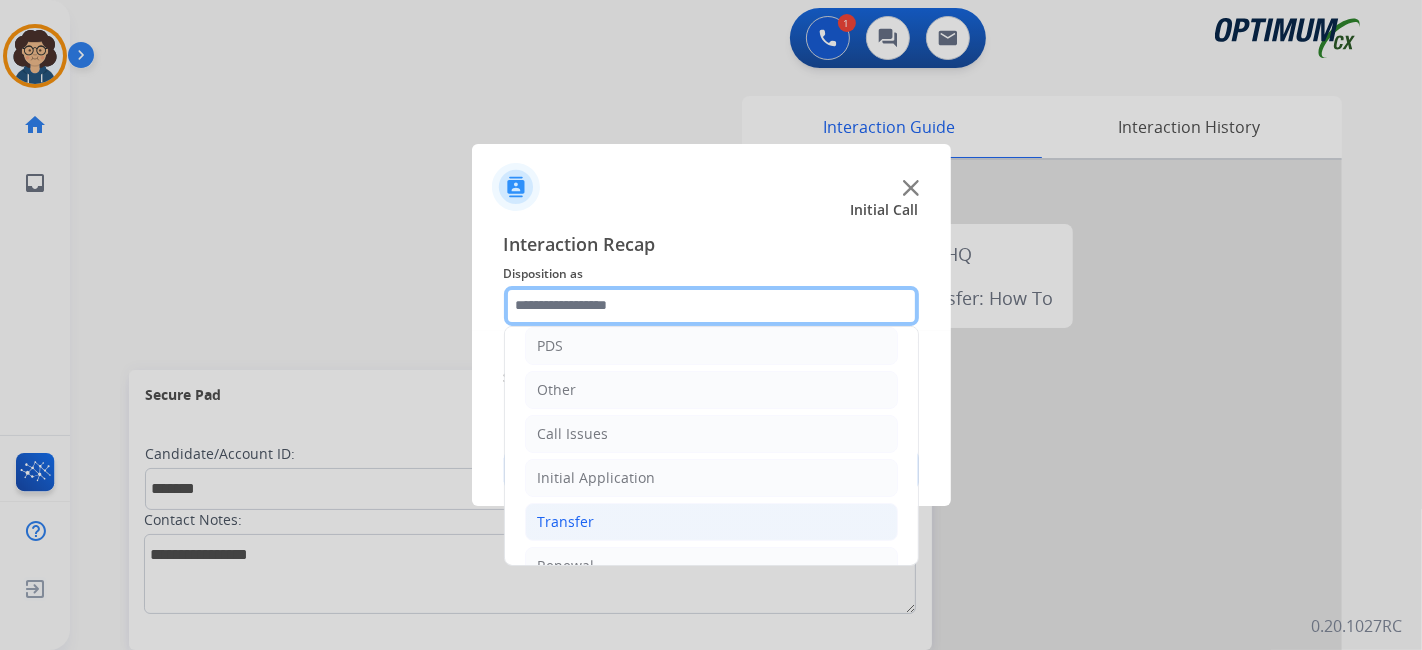 scroll, scrollTop: 131, scrollLeft: 0, axis: vertical 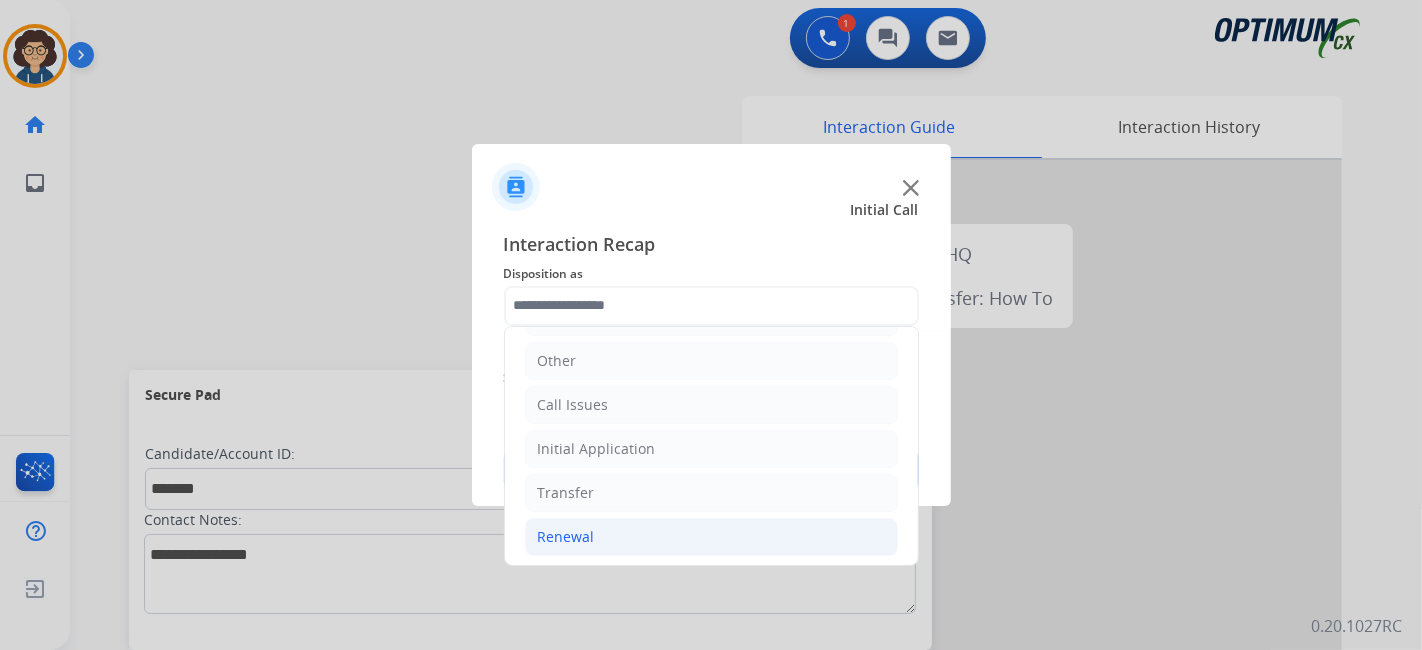 click on "Renewal" 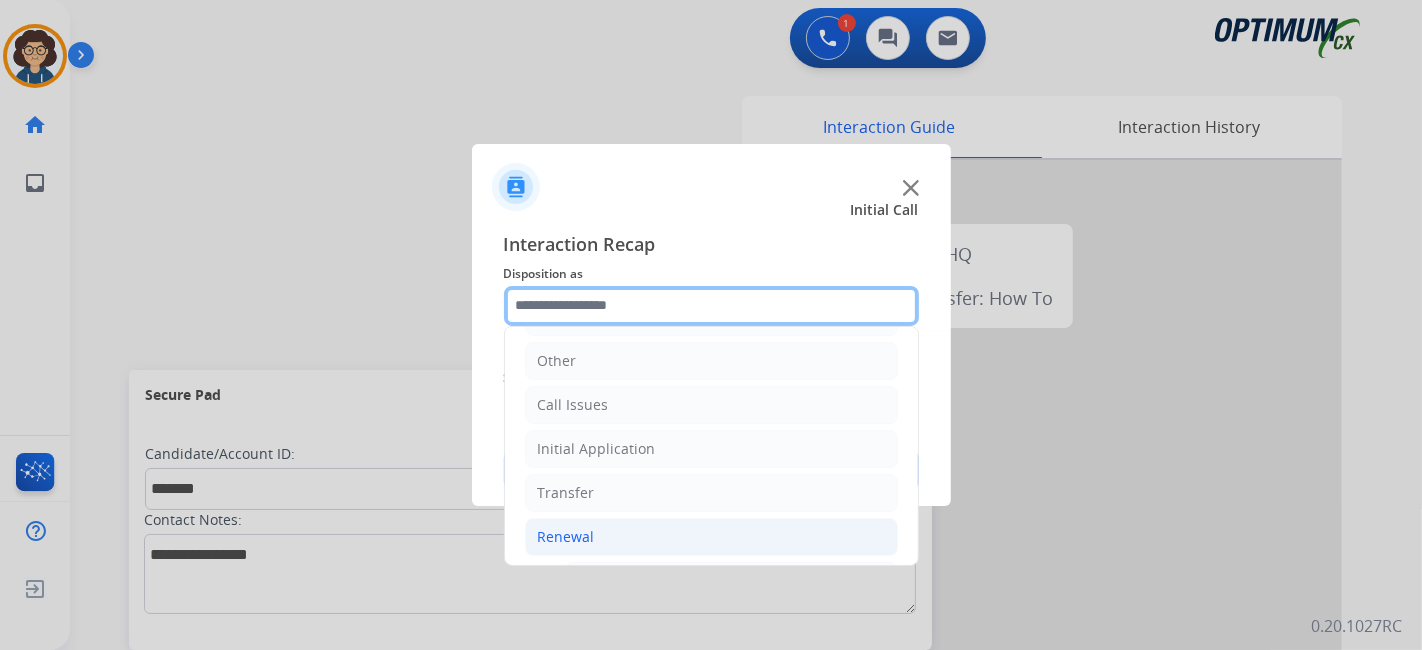 scroll, scrollTop: 760, scrollLeft: 0, axis: vertical 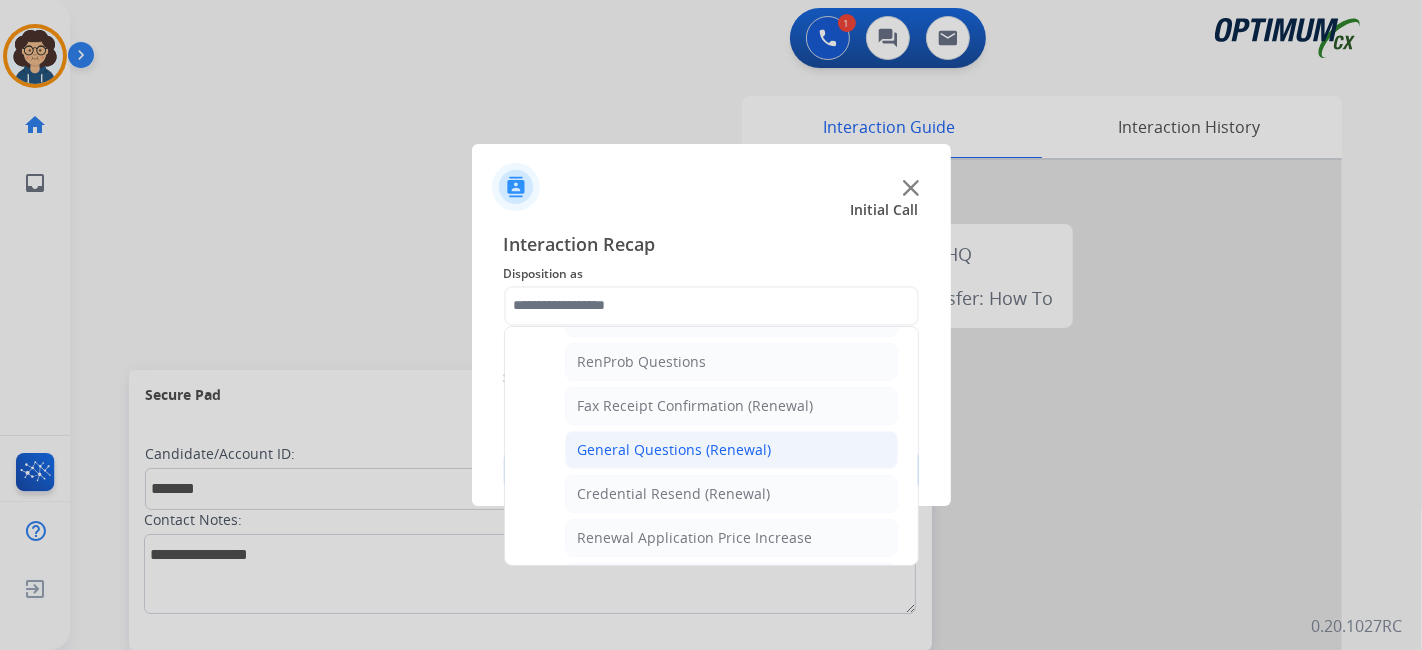 click on "General Questions (Renewal)" 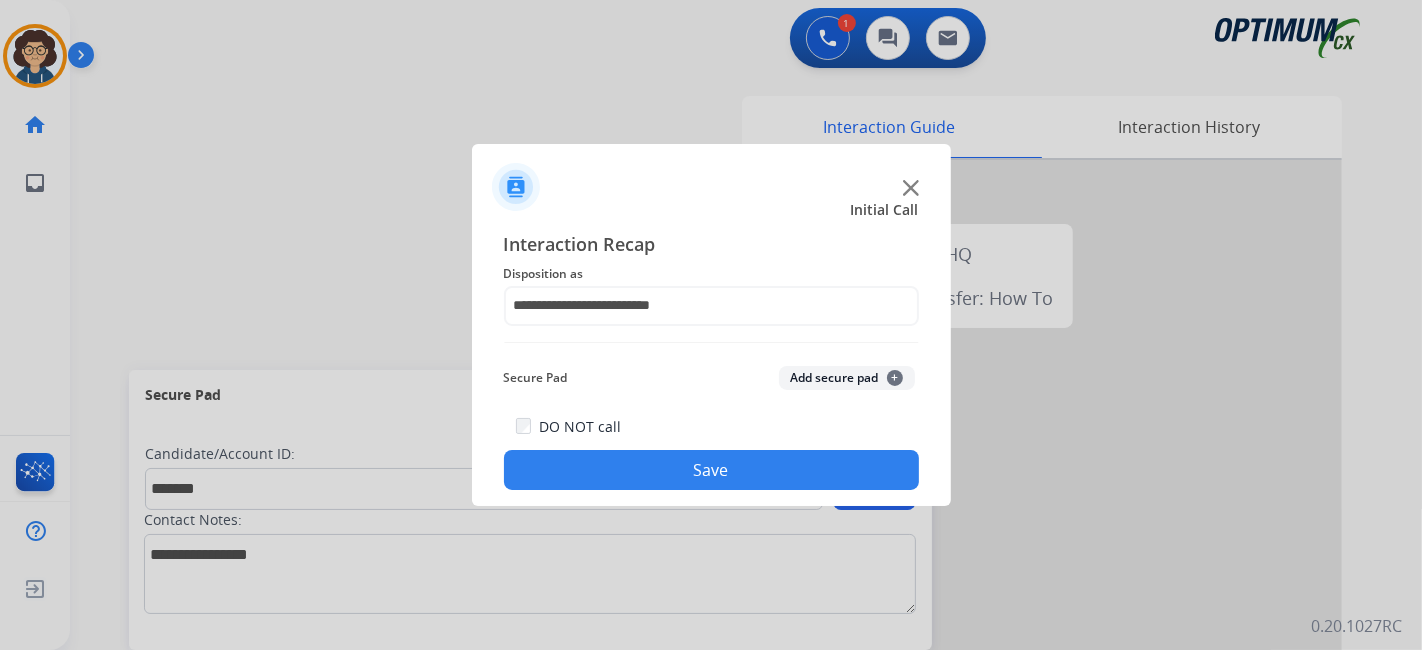 drag, startPoint x: 794, startPoint y: 384, endPoint x: 746, endPoint y: 490, distance: 116.3615 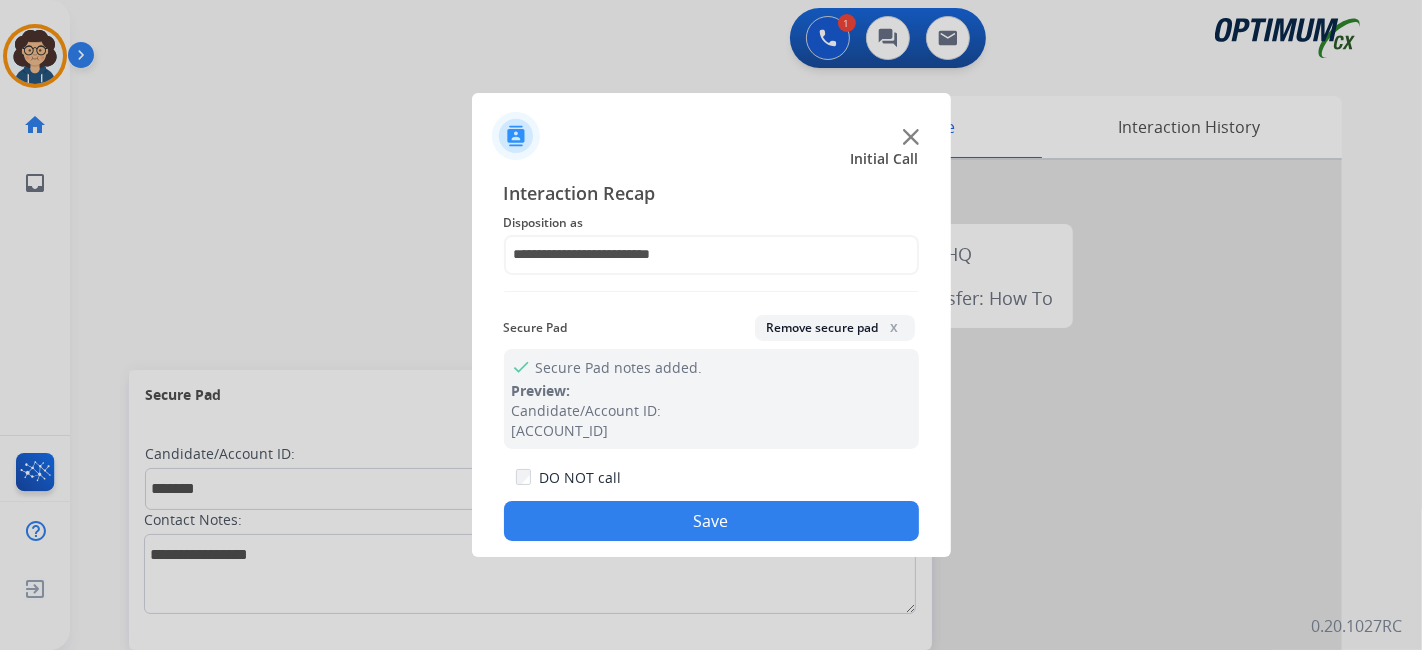 drag, startPoint x: 728, startPoint y: 516, endPoint x: 541, endPoint y: 7, distance: 542.2638 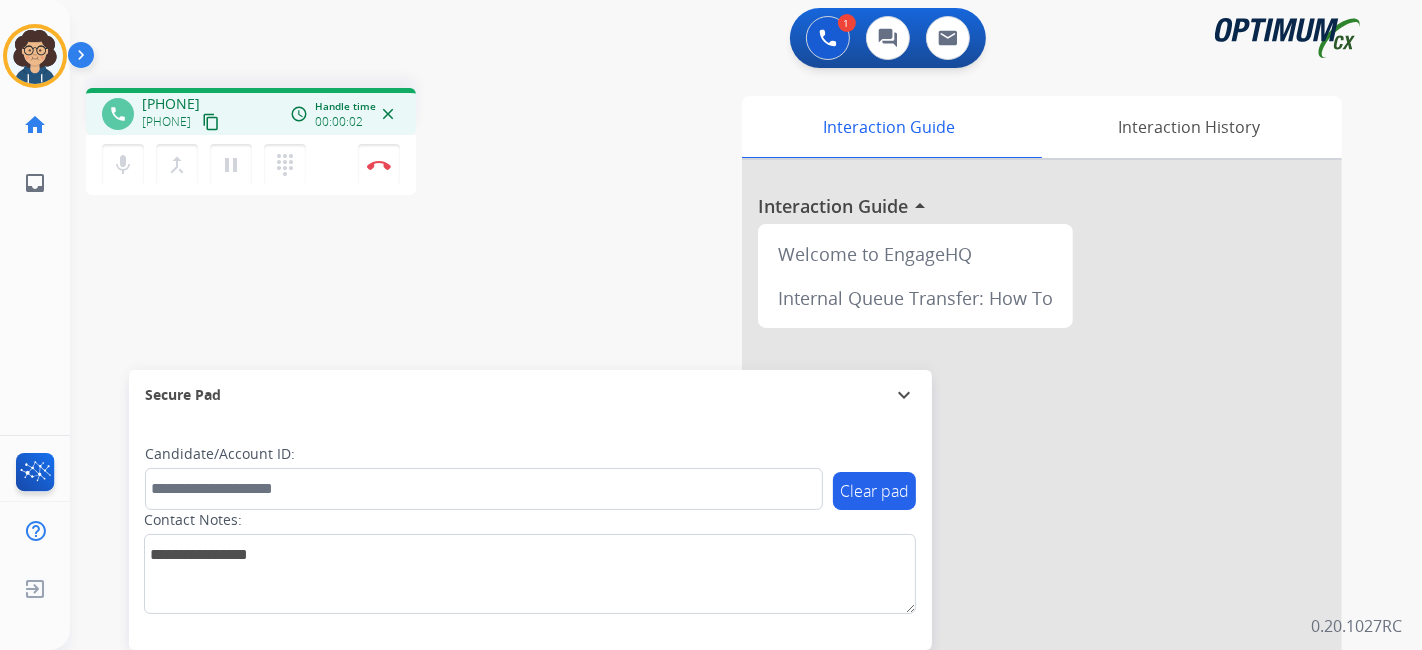 click on "content_copy" at bounding box center (211, 122) 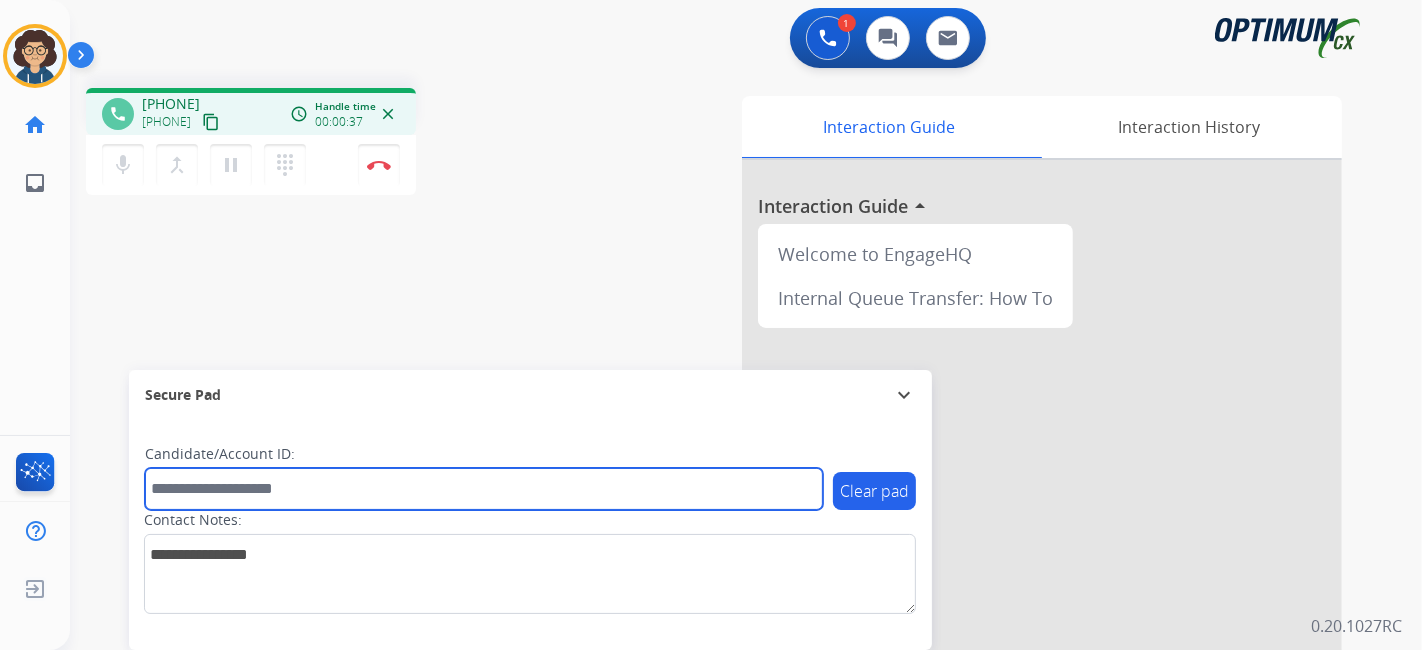 click at bounding box center (484, 489) 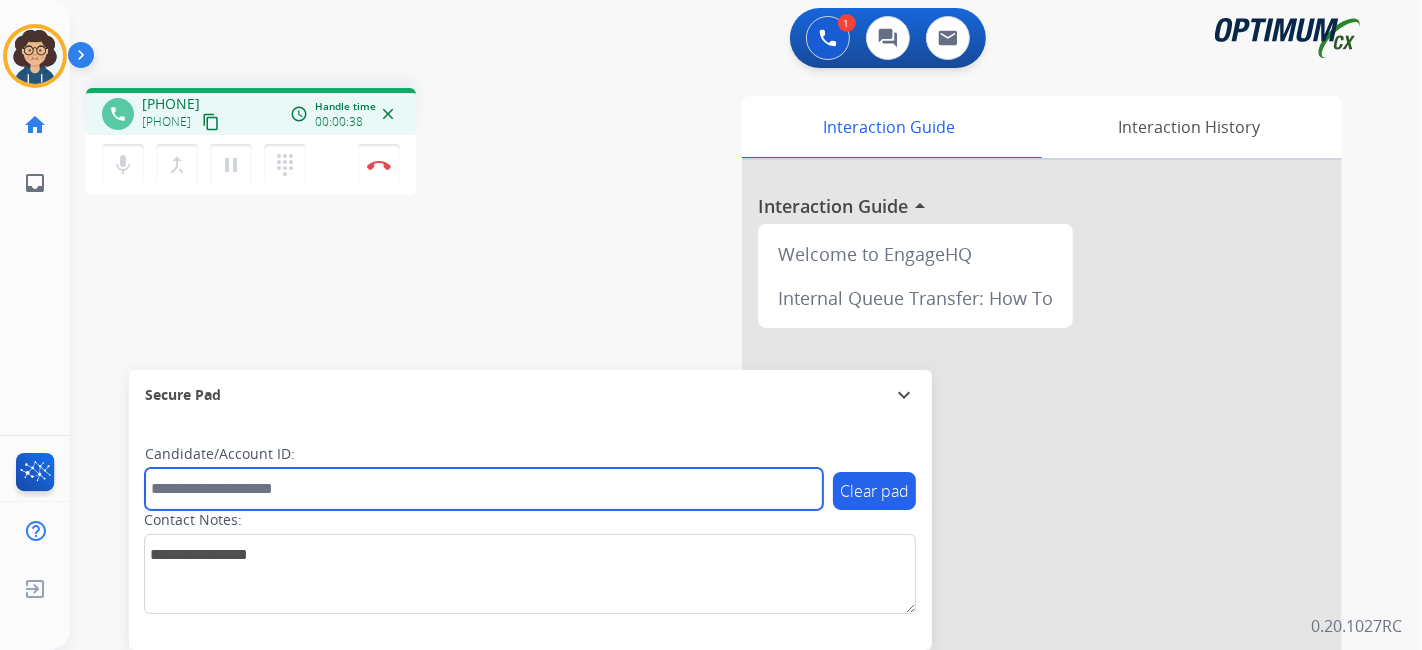 paste on "*******" 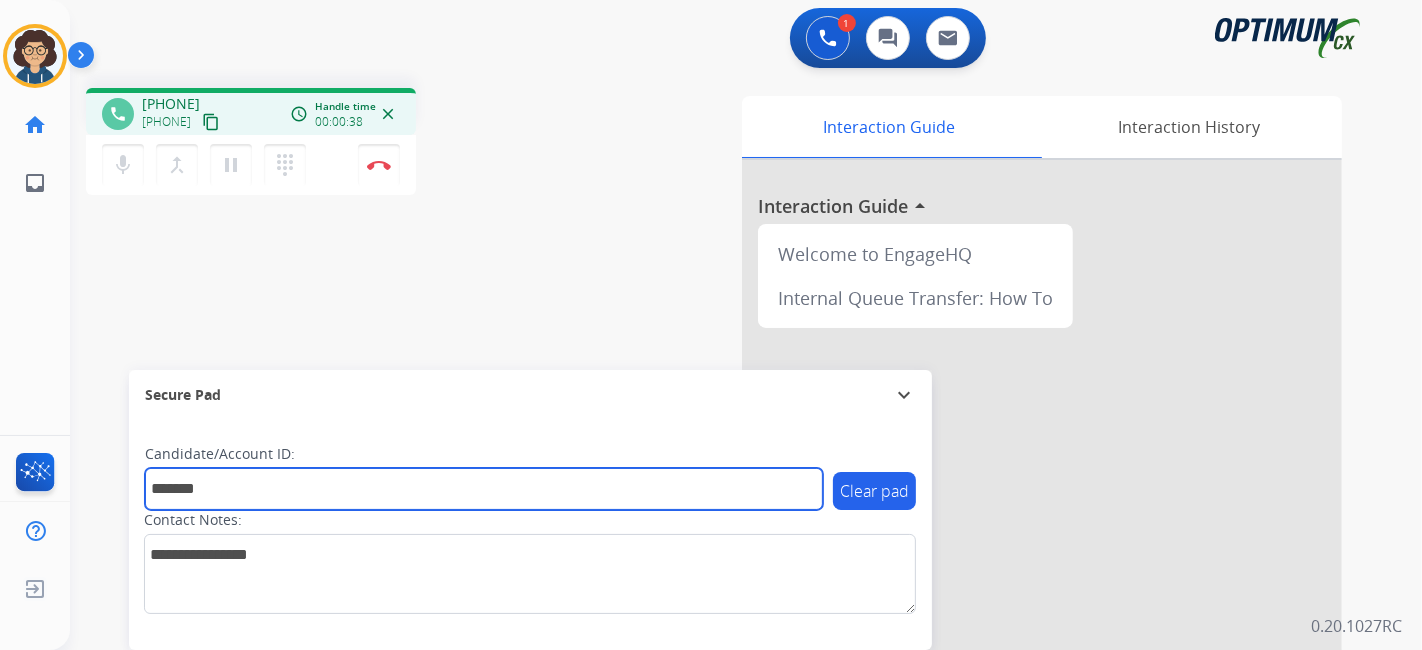 type on "*******" 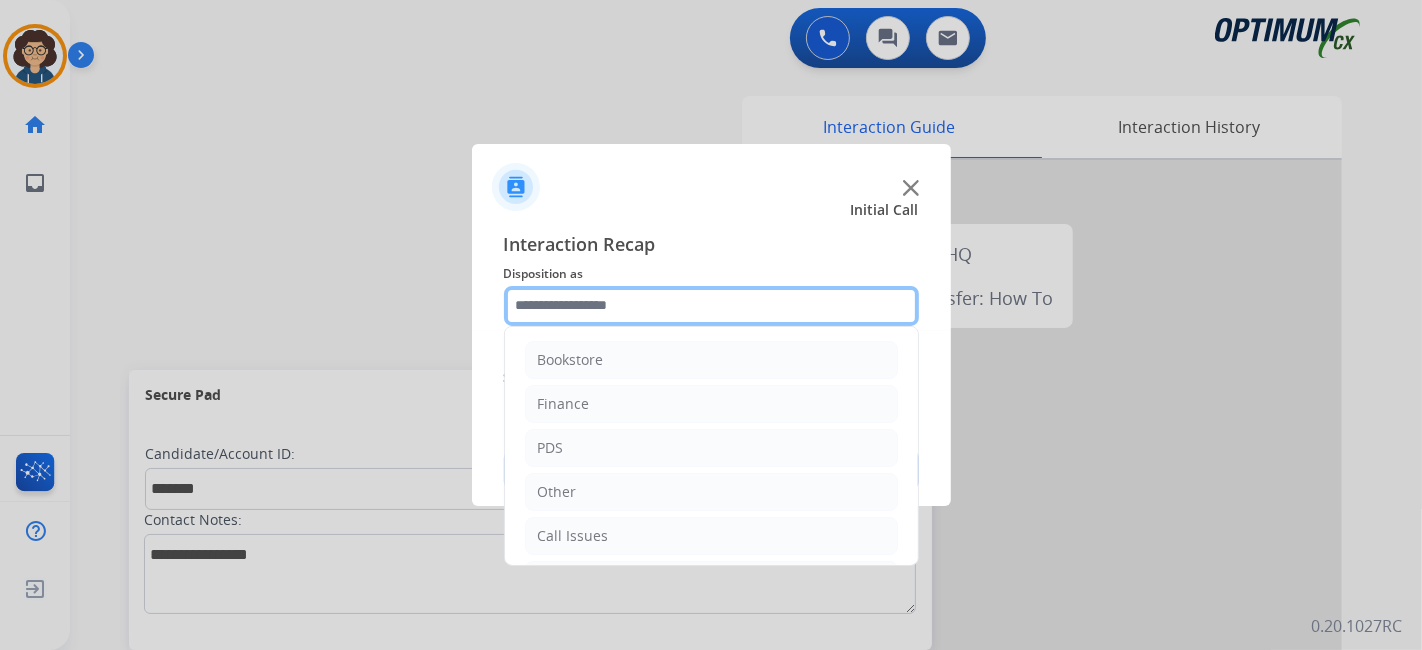 click 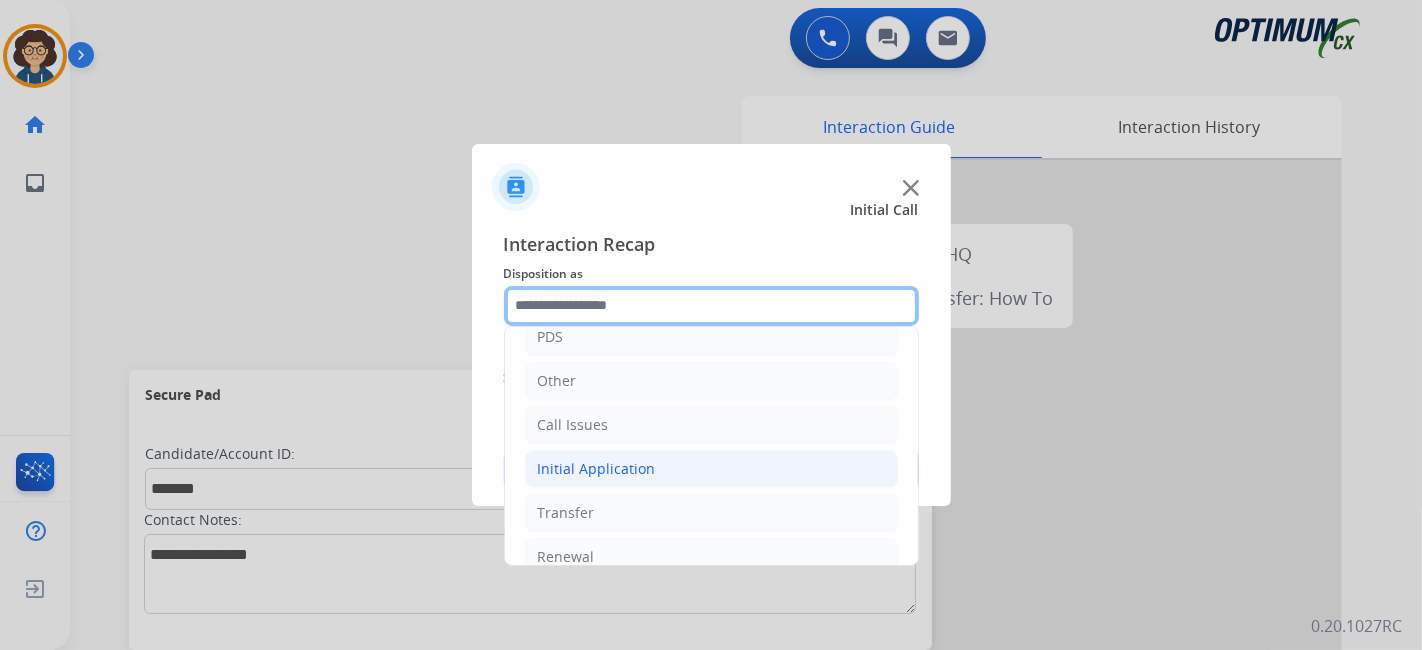 scroll, scrollTop: 131, scrollLeft: 0, axis: vertical 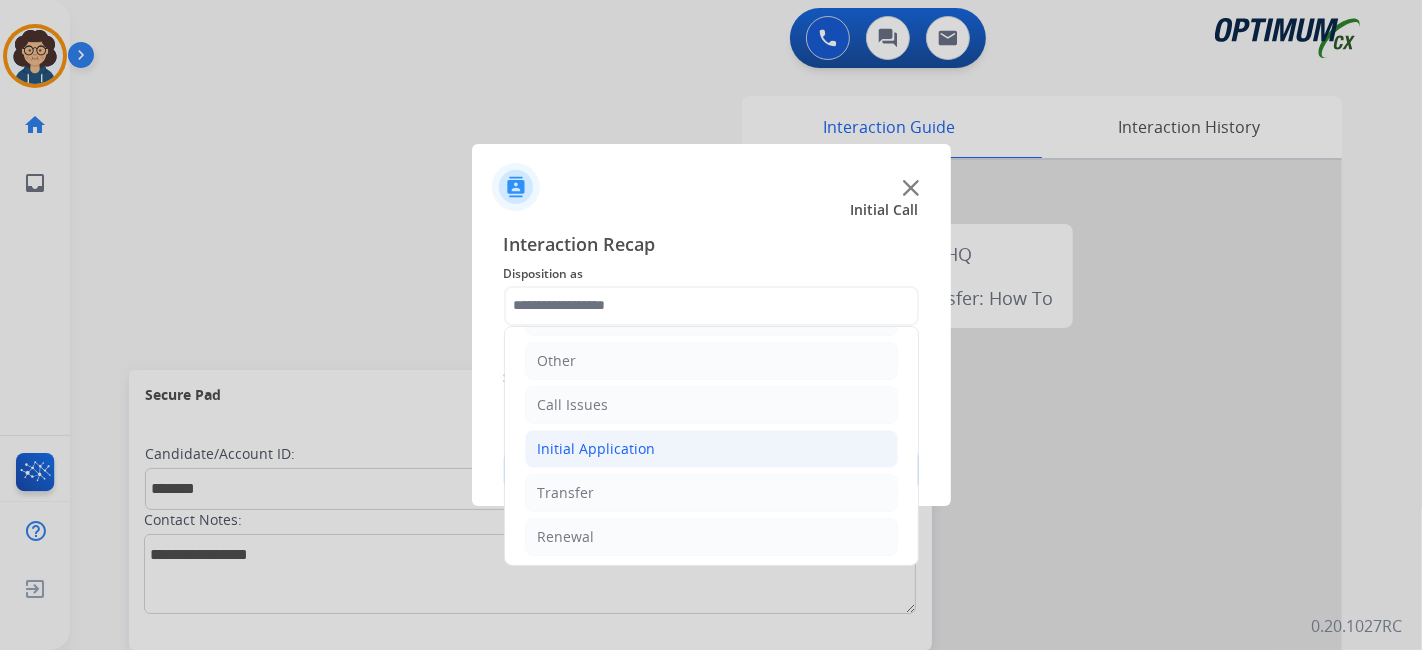 click on "Initial Application" 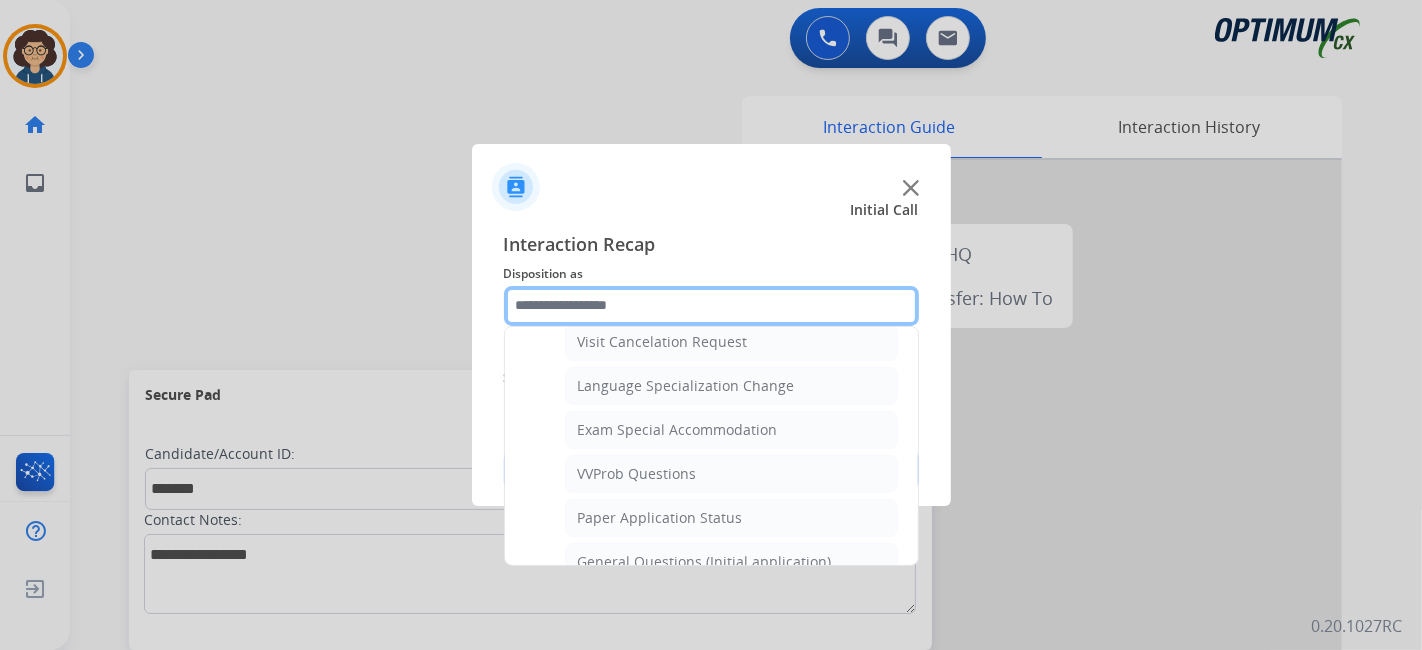scroll, scrollTop: 1002, scrollLeft: 0, axis: vertical 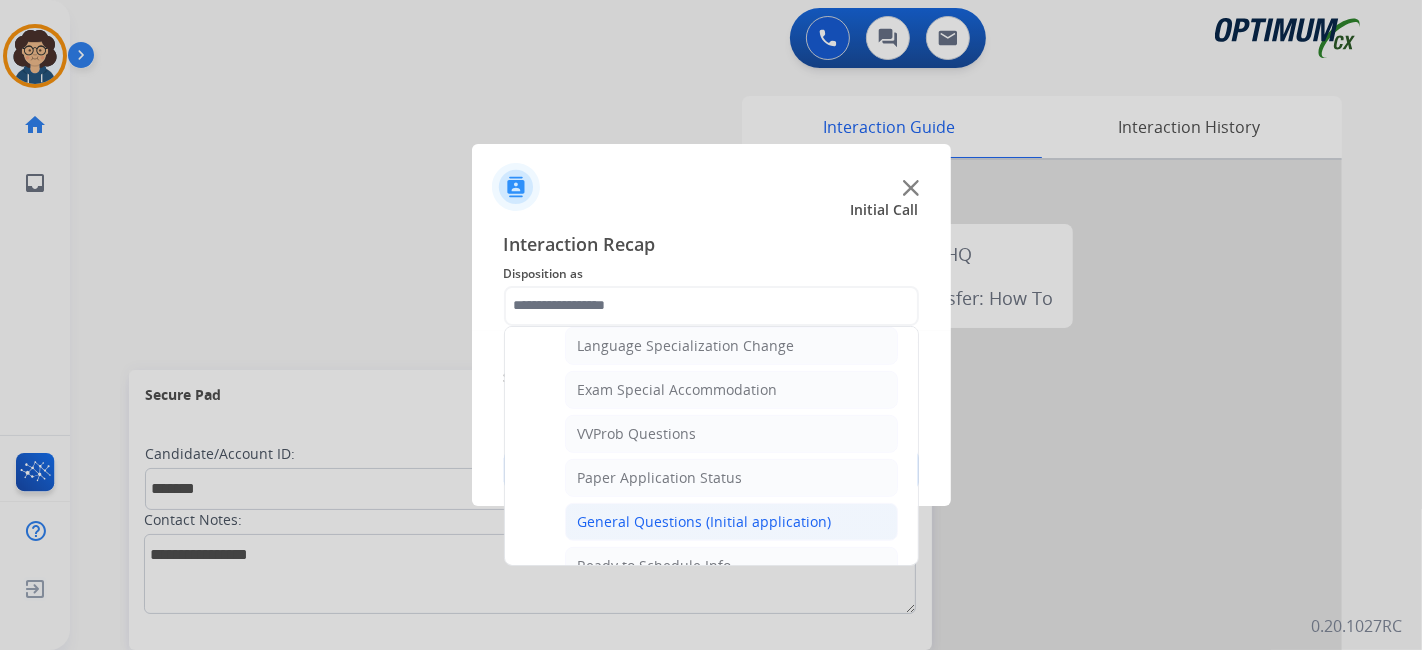 click on "General Questions (Initial application)" 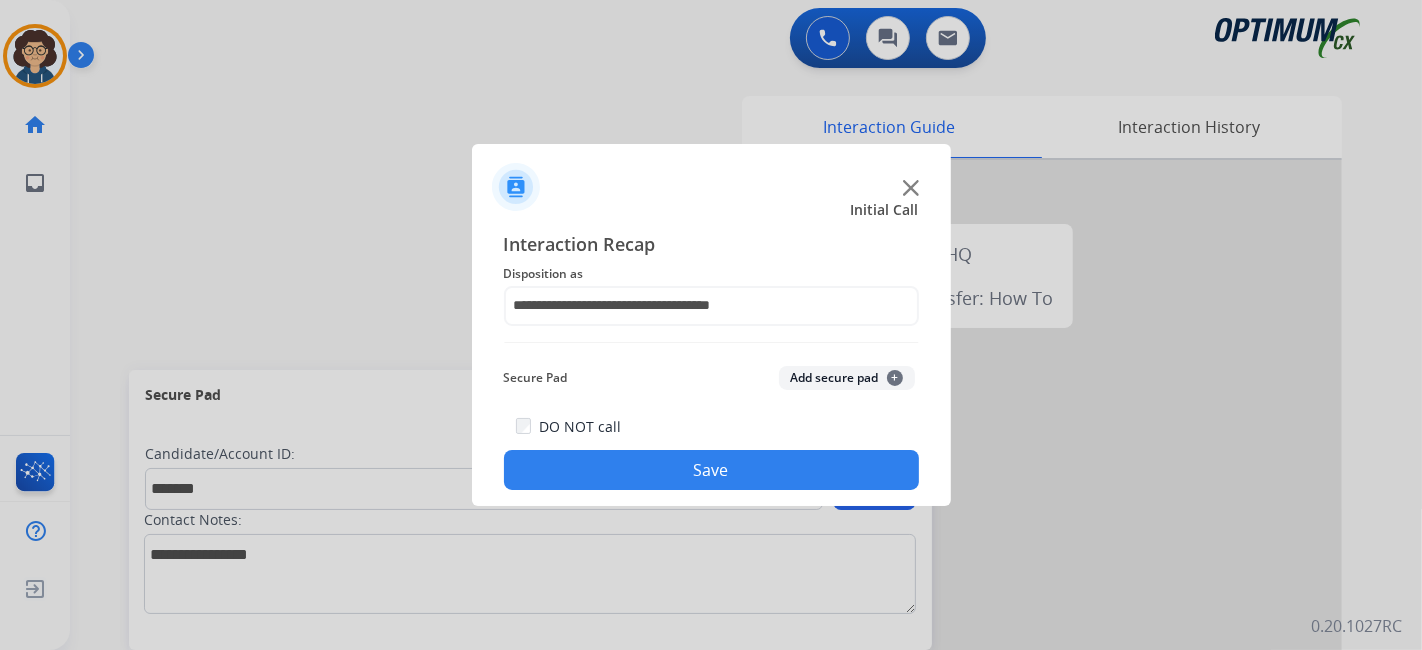 click on "Add secure pad  +" 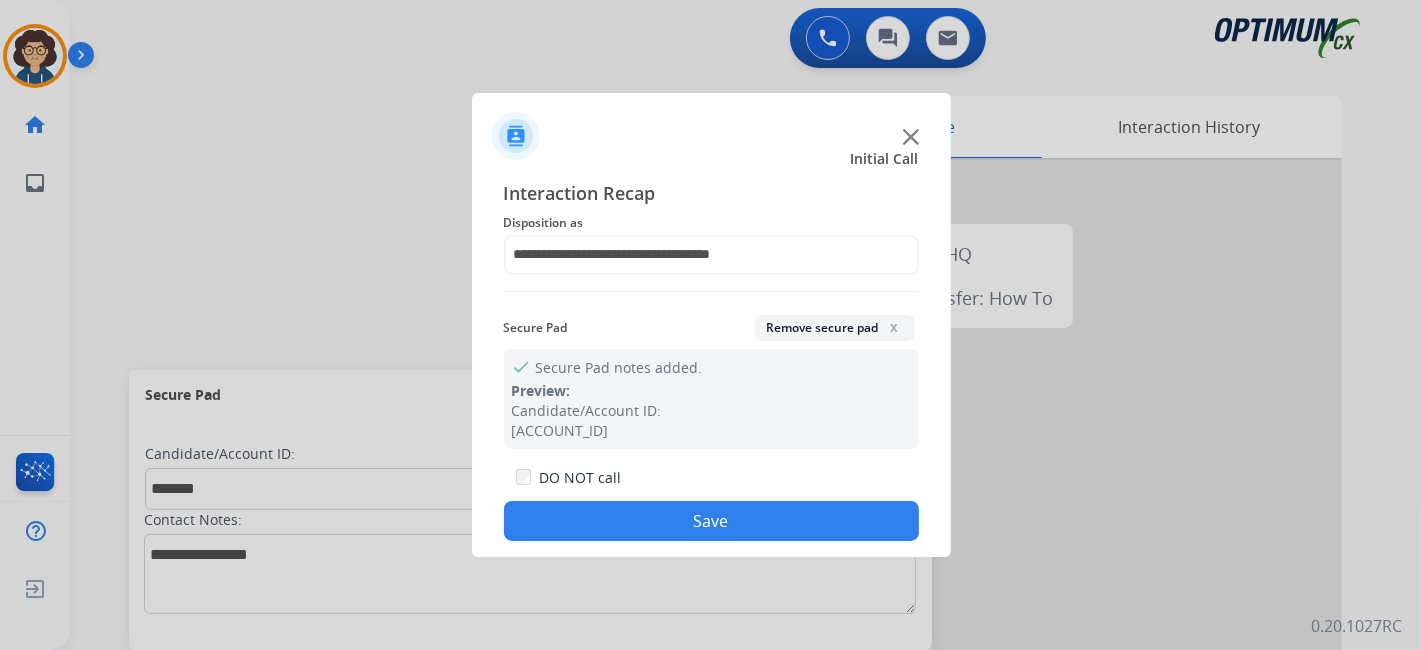 click on "Save" 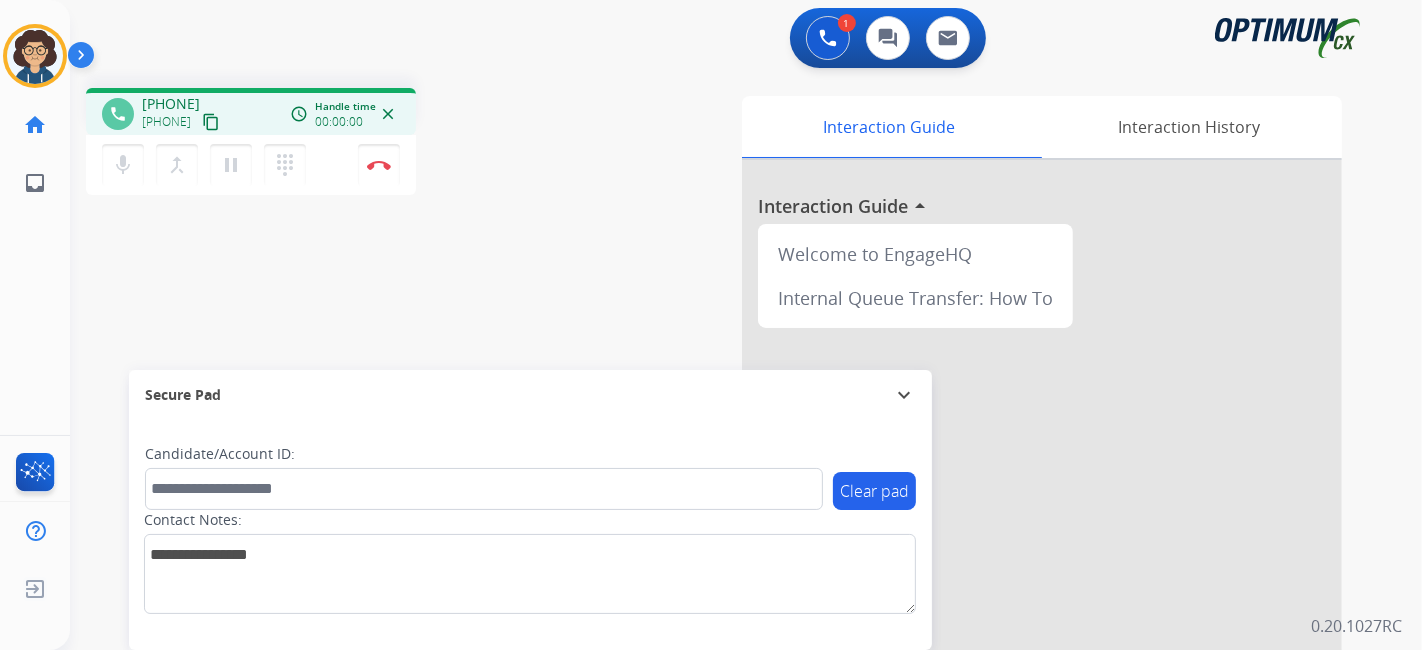 click on "content_copy" at bounding box center [211, 122] 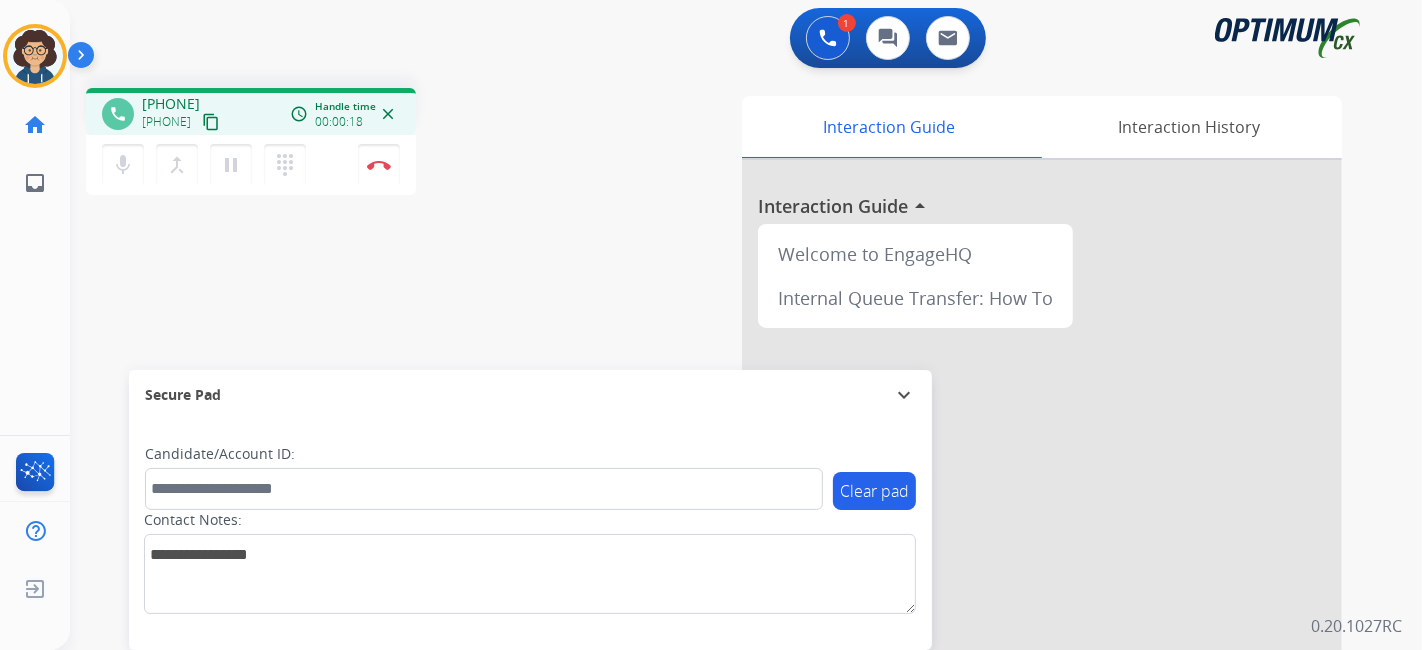 click on "Contact Notes:" at bounding box center [530, 562] 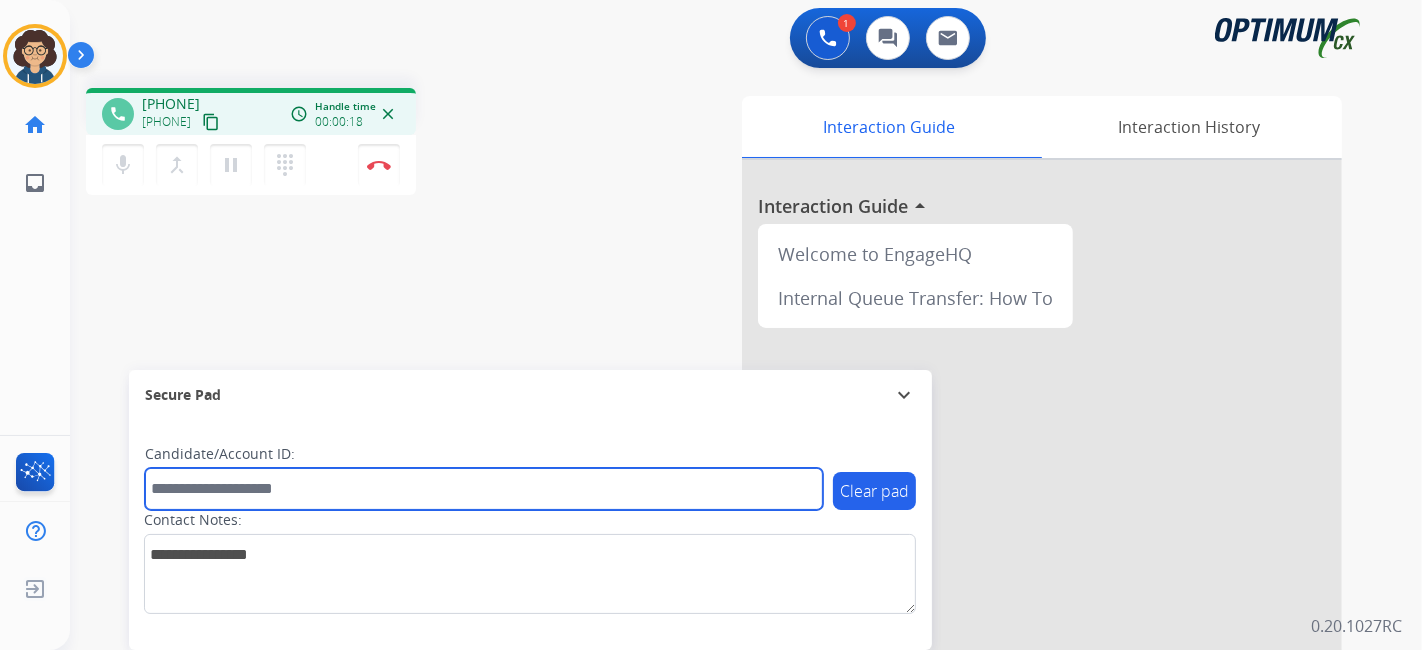 click at bounding box center (484, 489) 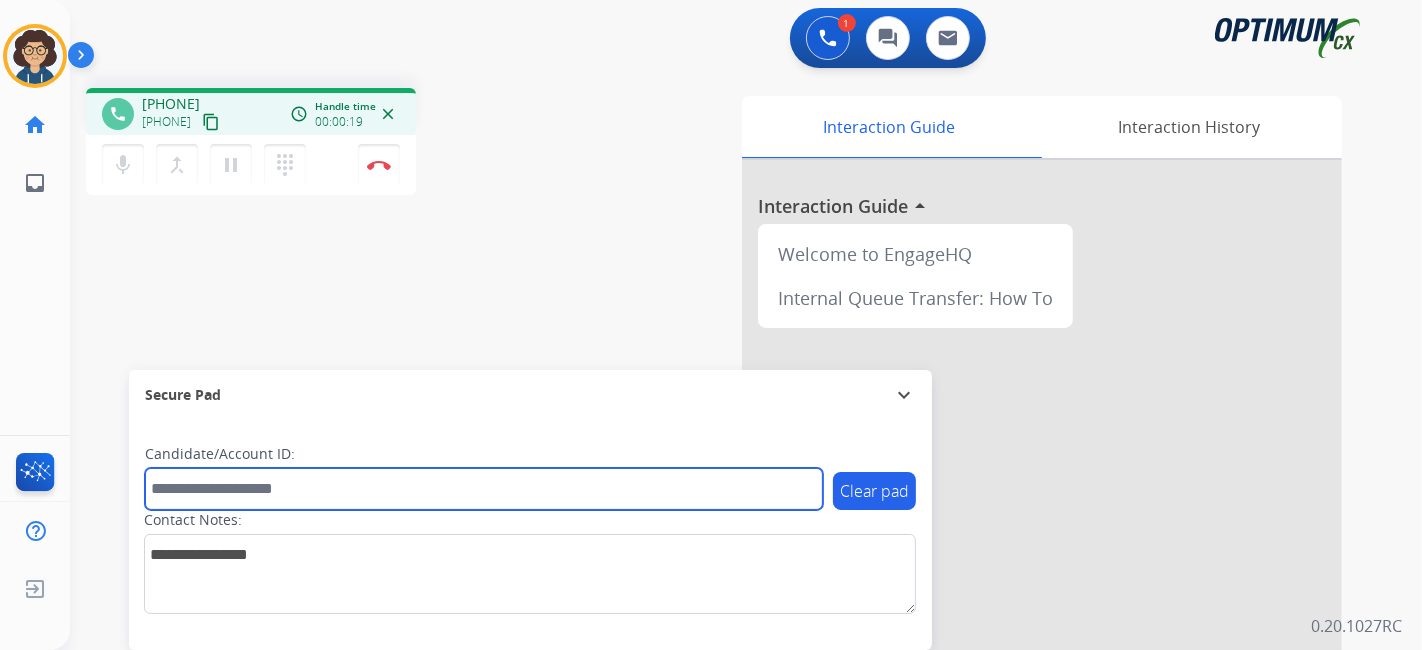 paste on "*******" 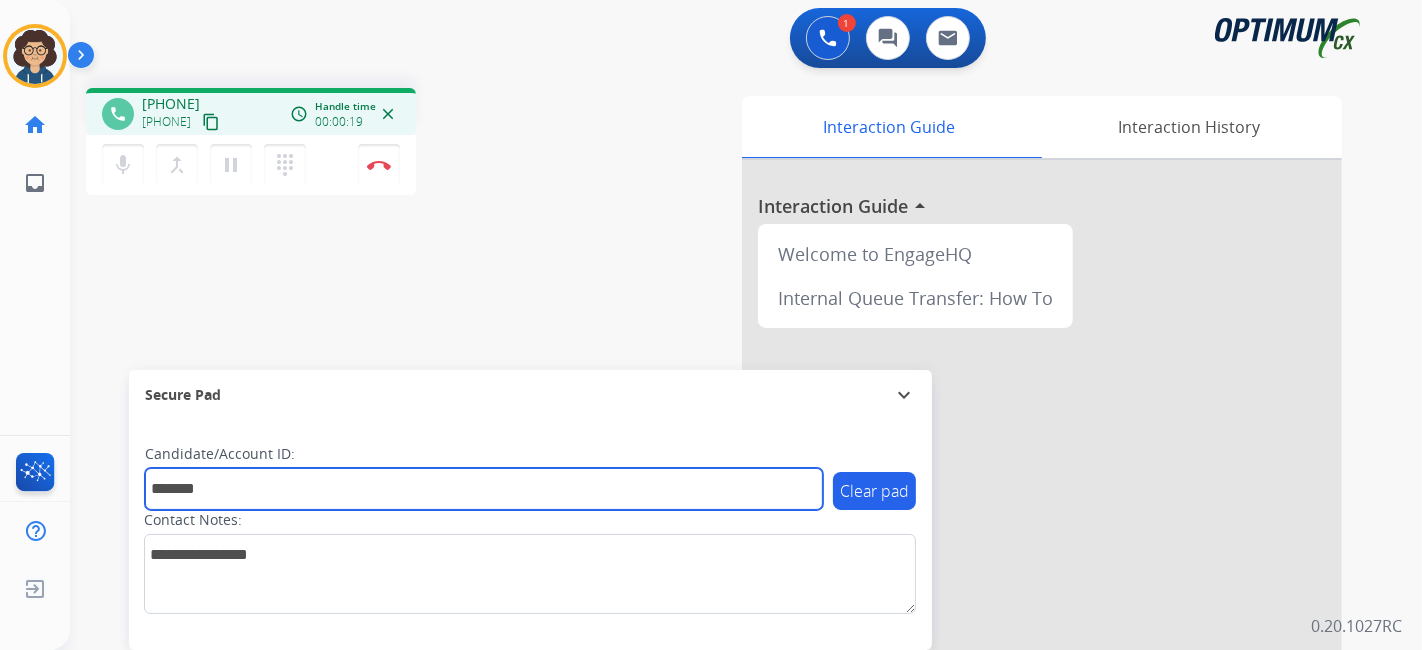 type on "*******" 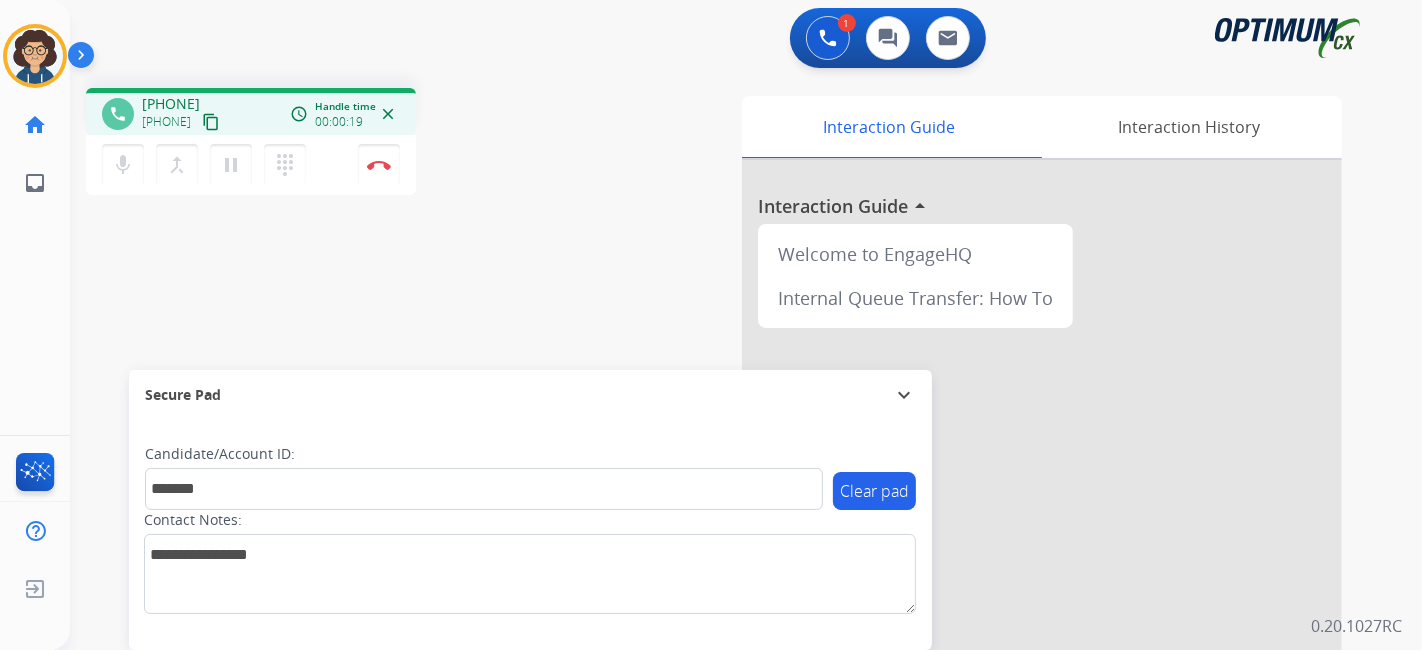 drag, startPoint x: 433, startPoint y: 266, endPoint x: 438, endPoint y: 227, distance: 39.319206 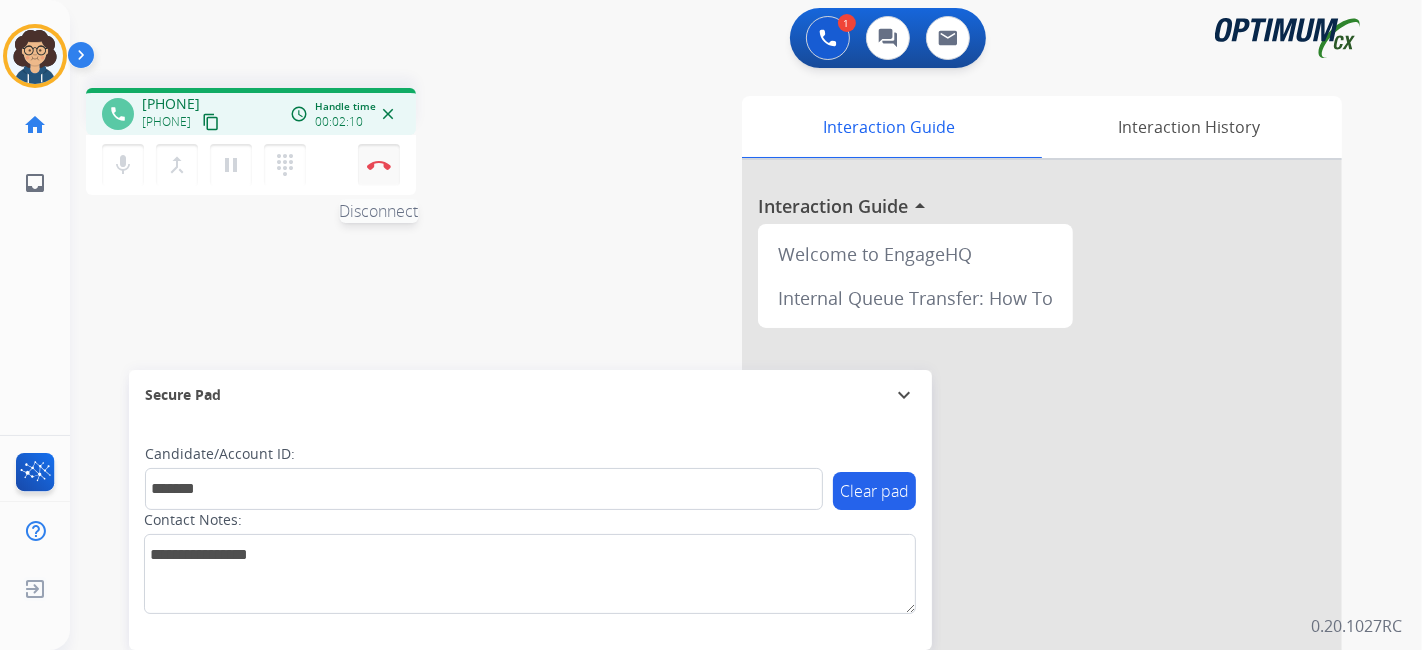 click at bounding box center (379, 165) 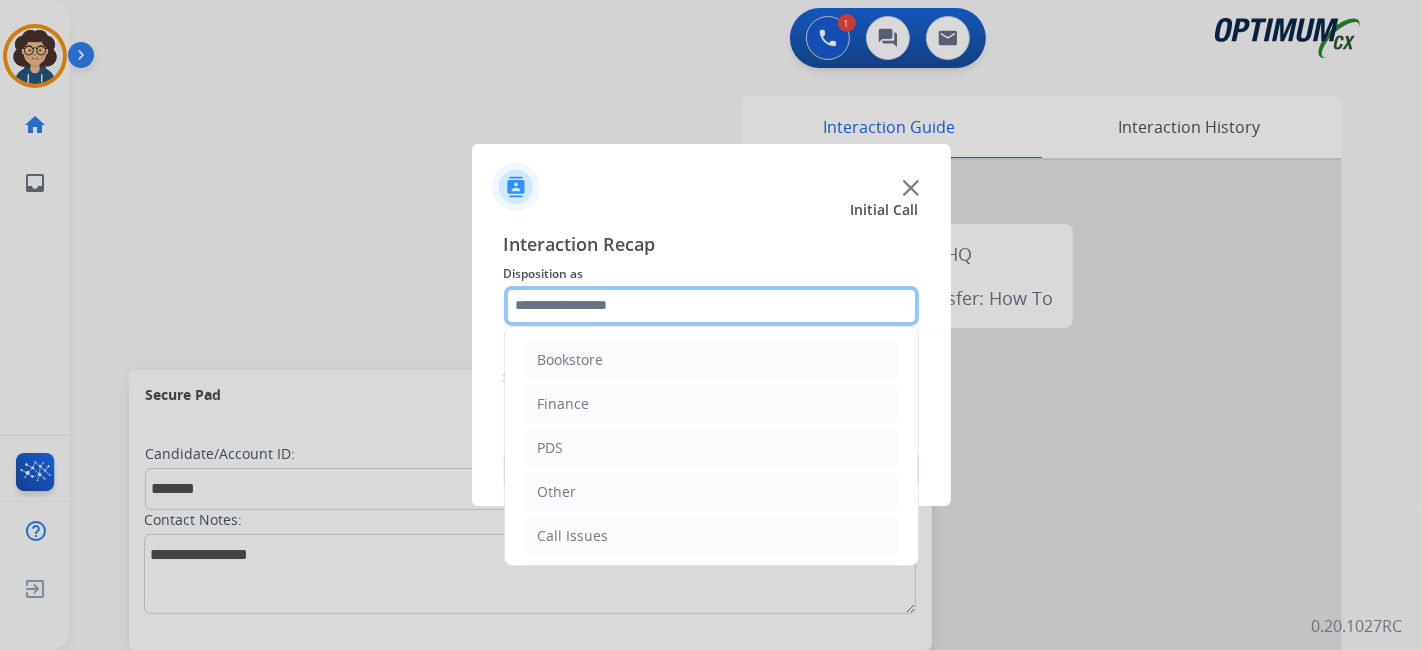 click 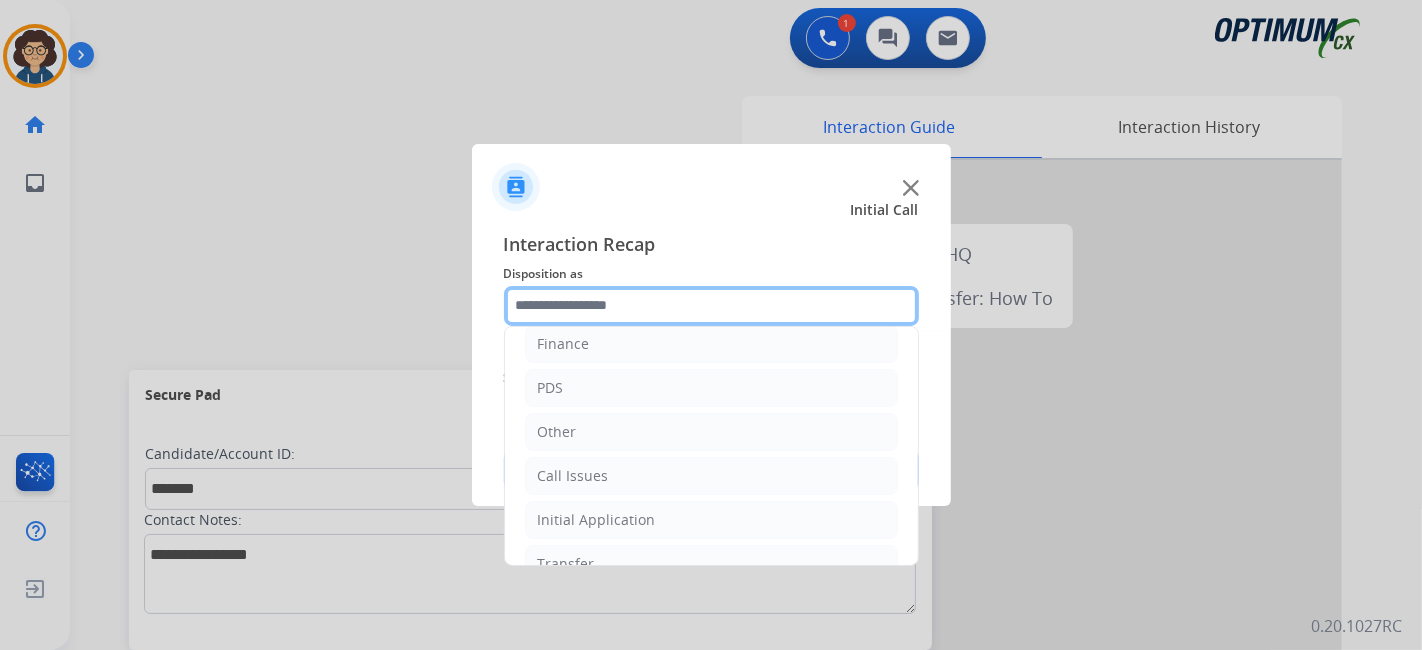 scroll, scrollTop: 131, scrollLeft: 0, axis: vertical 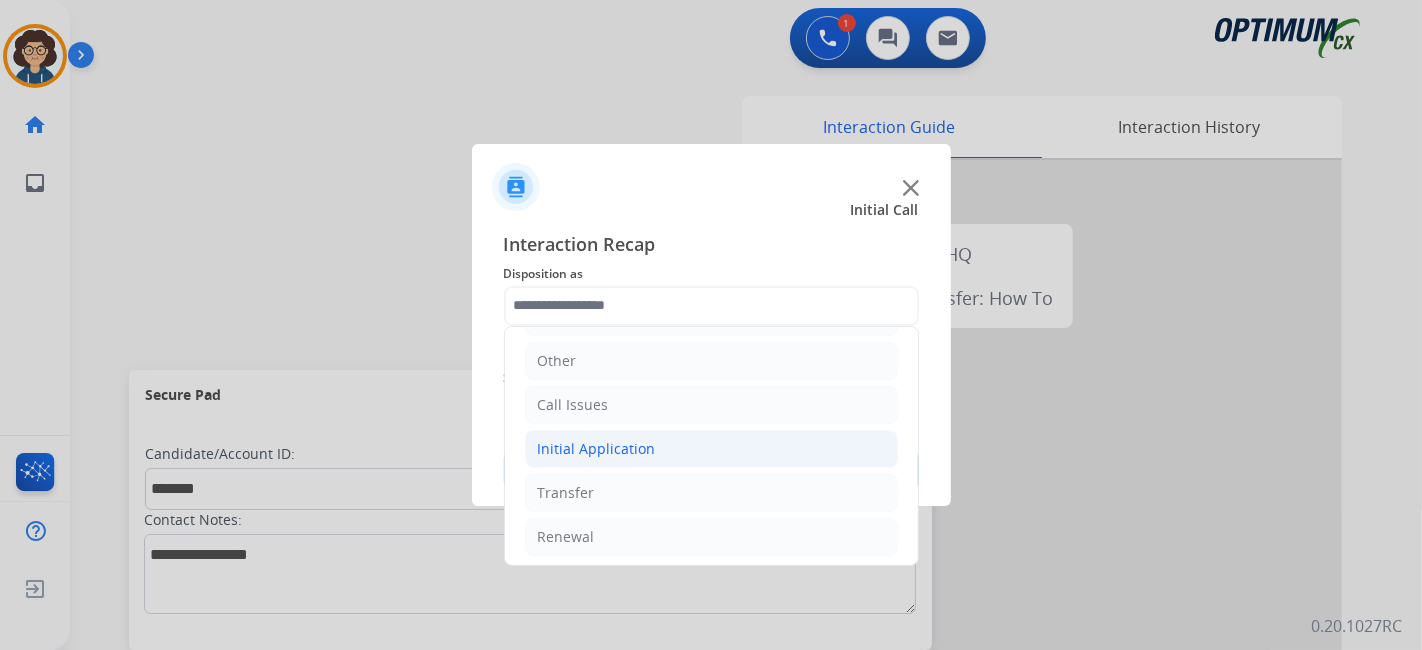 click on "Initial Application" 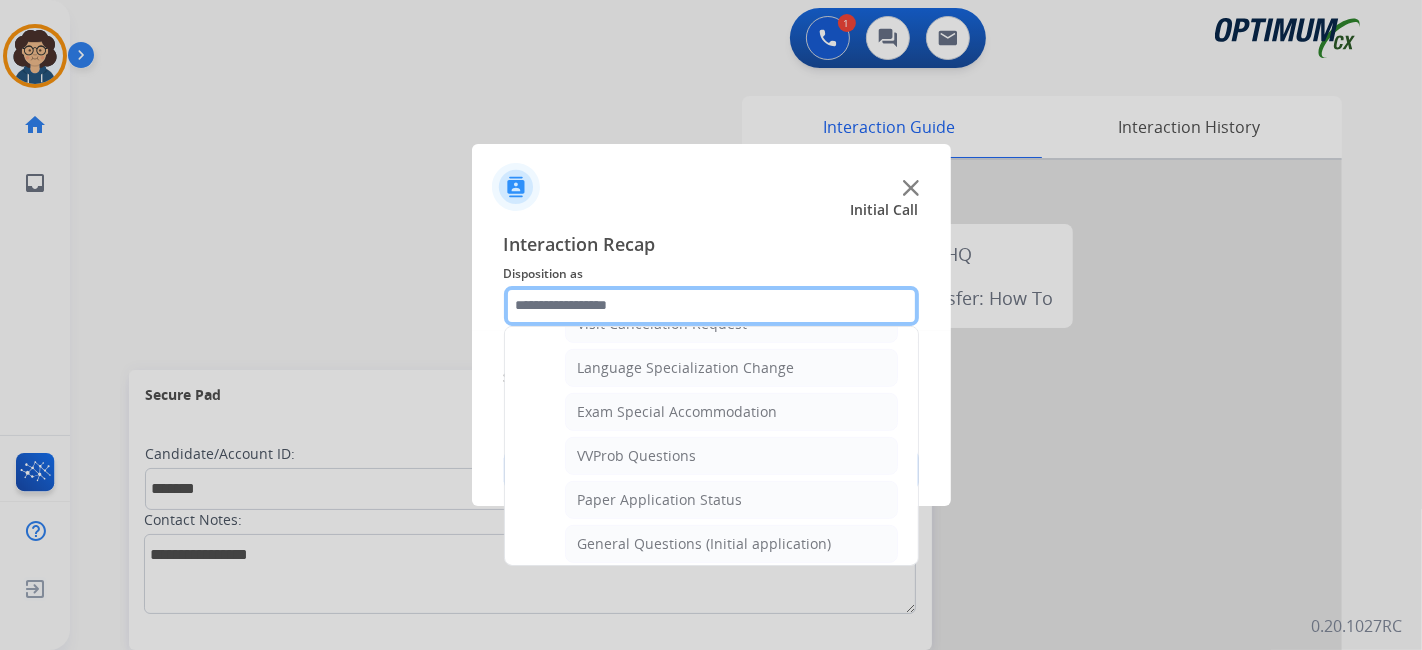 scroll, scrollTop: 990, scrollLeft: 0, axis: vertical 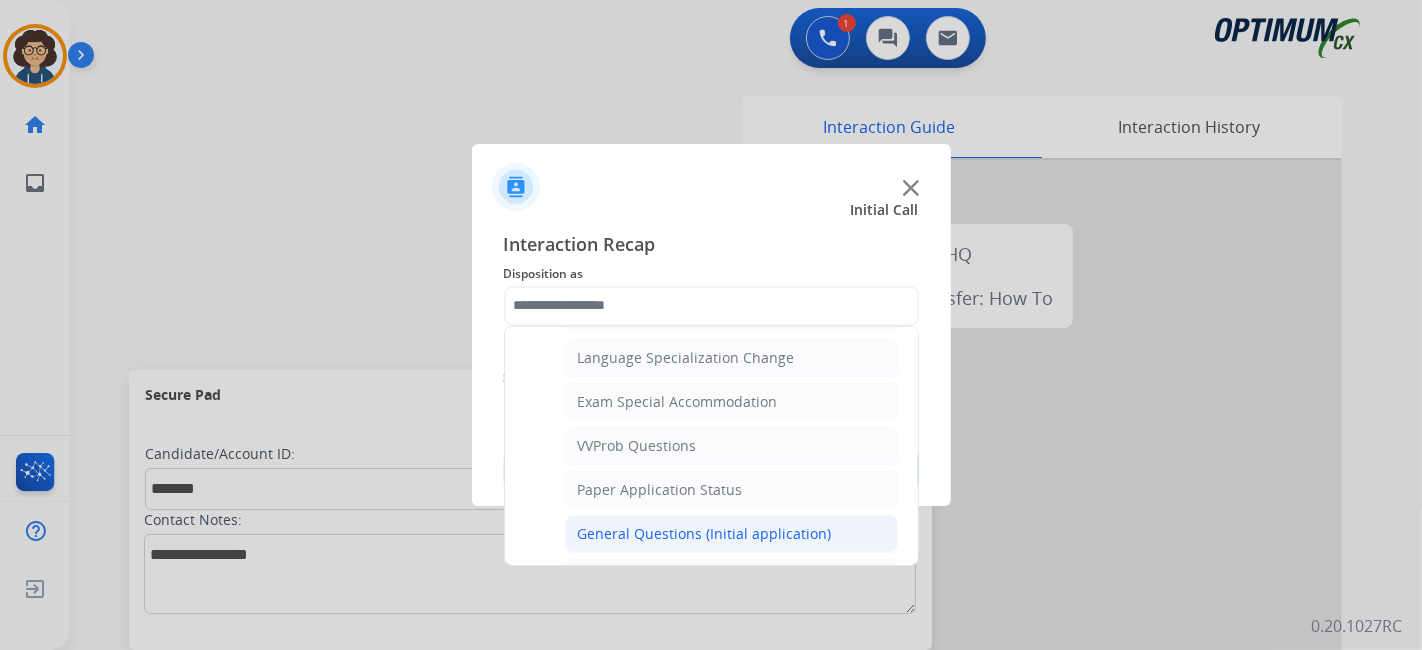 click on "General Questions (Initial application)" 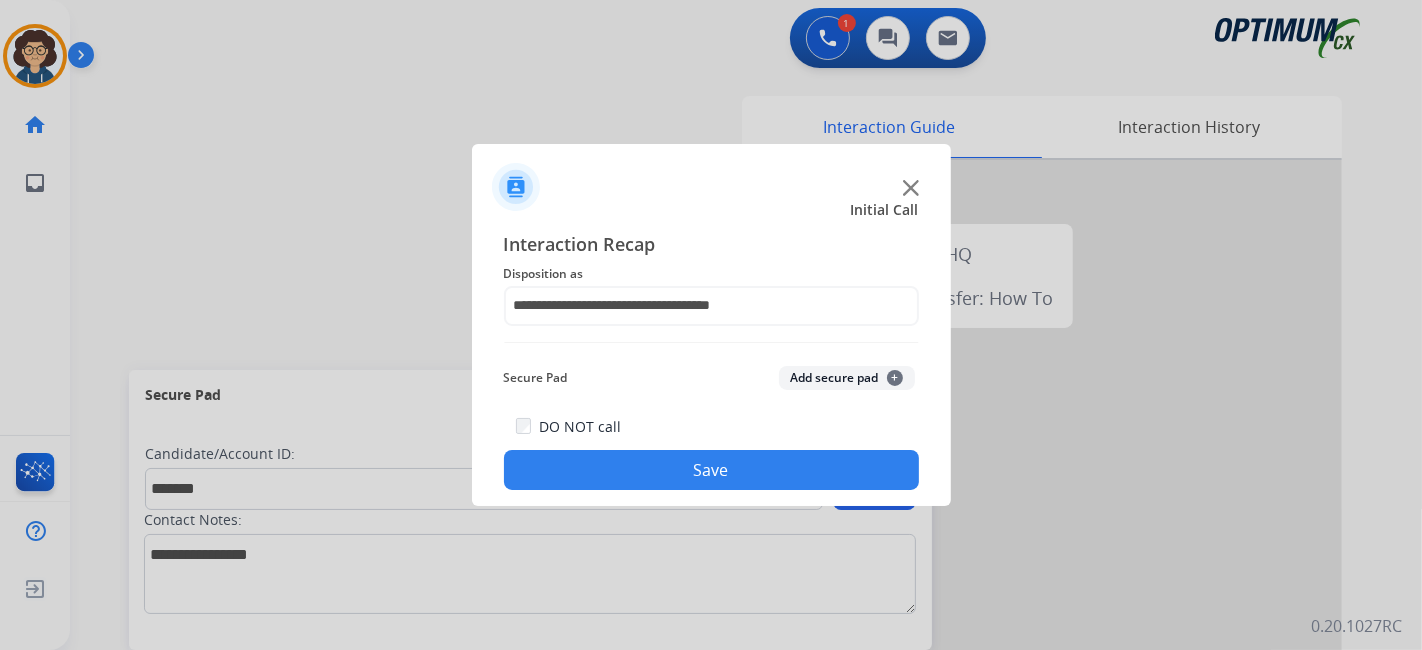 click on "Add secure pad  +" 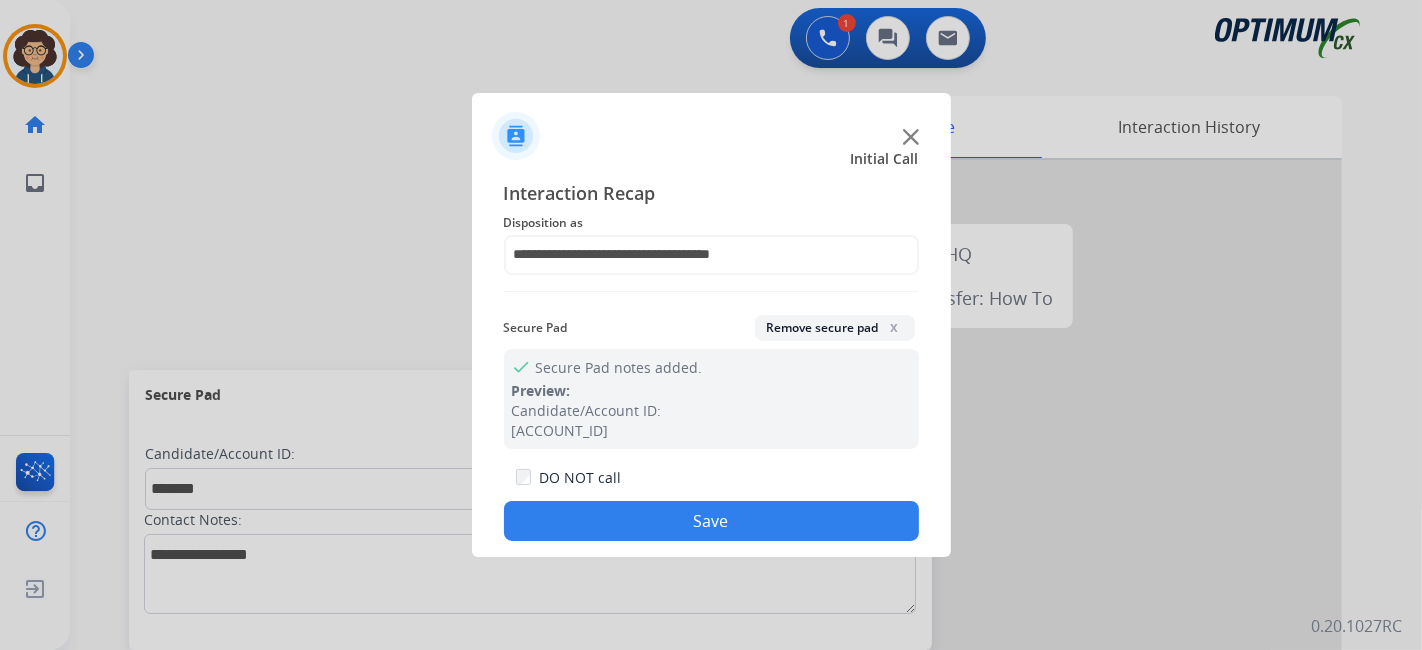click on "Save" 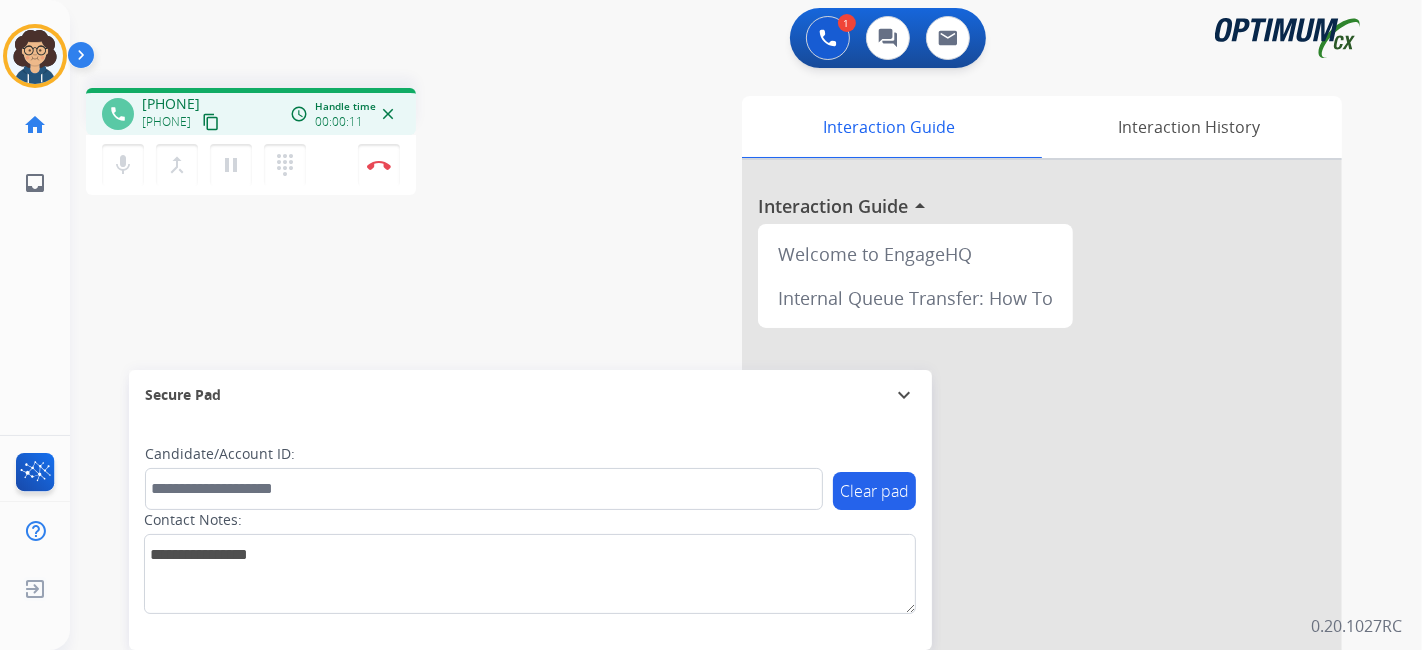 drag, startPoint x: 248, startPoint y: 118, endPoint x: 253, endPoint y: 101, distance: 17.720045 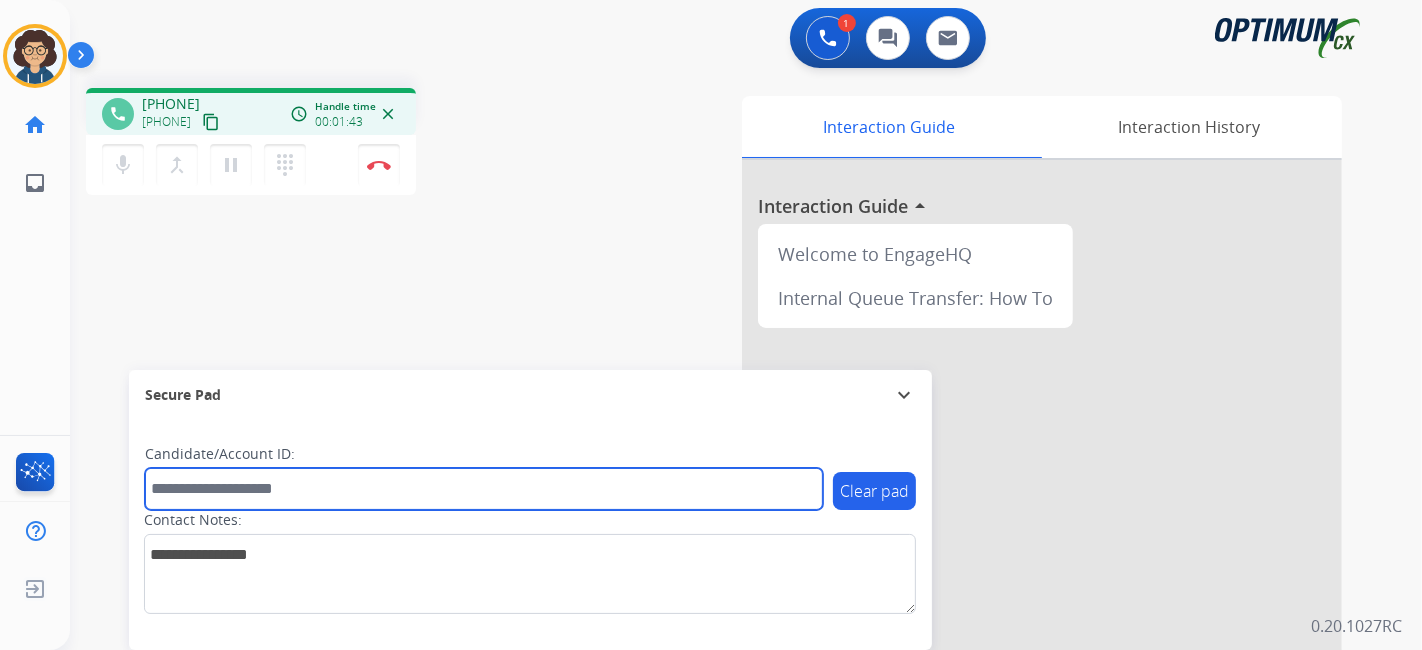 click at bounding box center [484, 489] 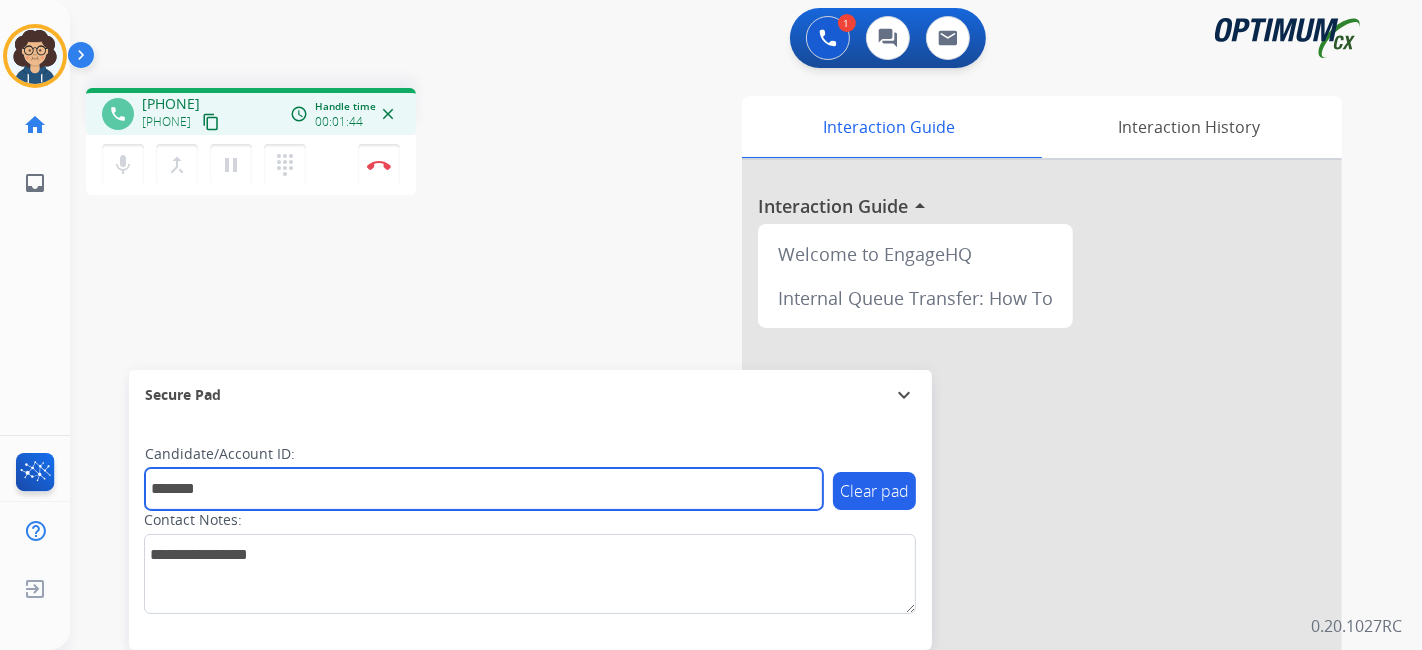type on "*******" 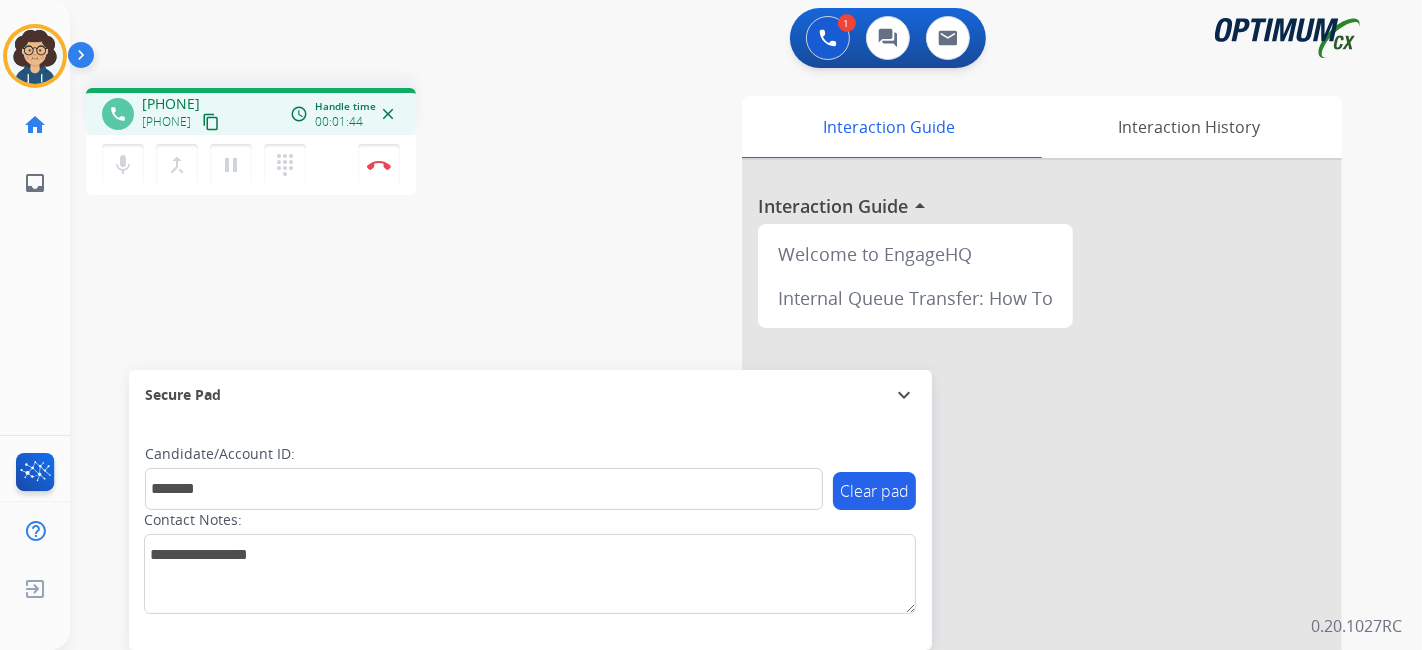 click on "phone +18574526097 +18574526097 content_copy access_time Call metrics Queue   00:11 Hold   00:00 Talk   01:45 Total   01:55 Handle time 00:01:44 close mic Mute merge_type Bridge pause Hold dialpad Dialpad Disconnect swap_horiz Break voice bridge close_fullscreen Connect 3-Way Call merge_type Separate 3-Way Call  Interaction Guide   Interaction History  Interaction Guide arrow_drop_up  Welcome to EngageHQ   Internal Queue Transfer: How To  Secure Pad expand_more Clear pad Candidate/Account ID: ******* Contact Notes:" at bounding box center (722, 489) 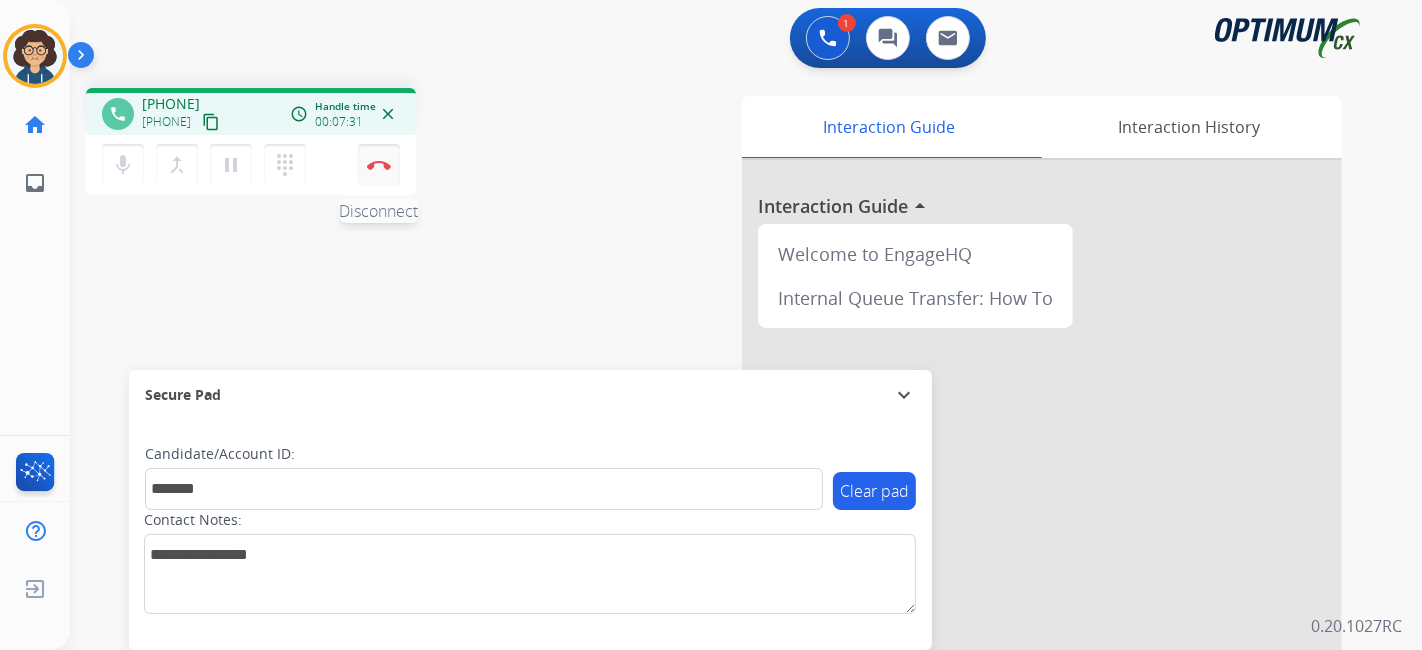 click on "Disconnect" at bounding box center (379, 165) 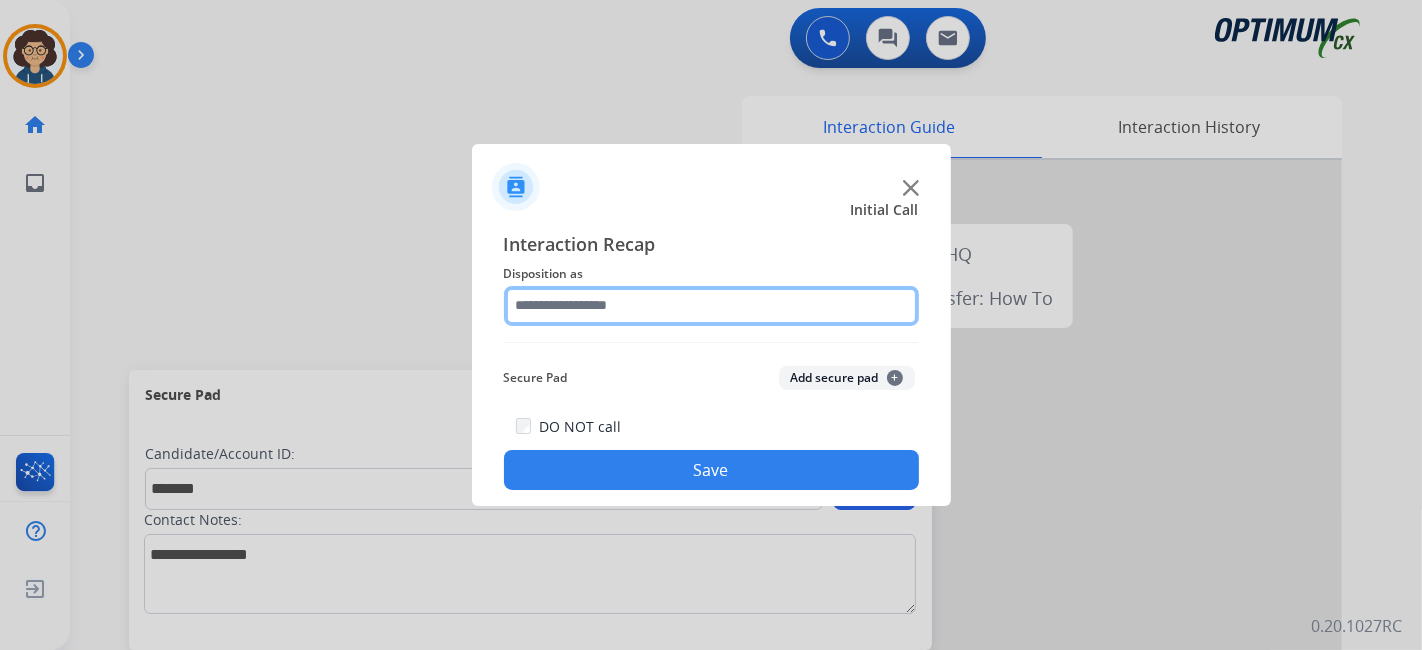 click 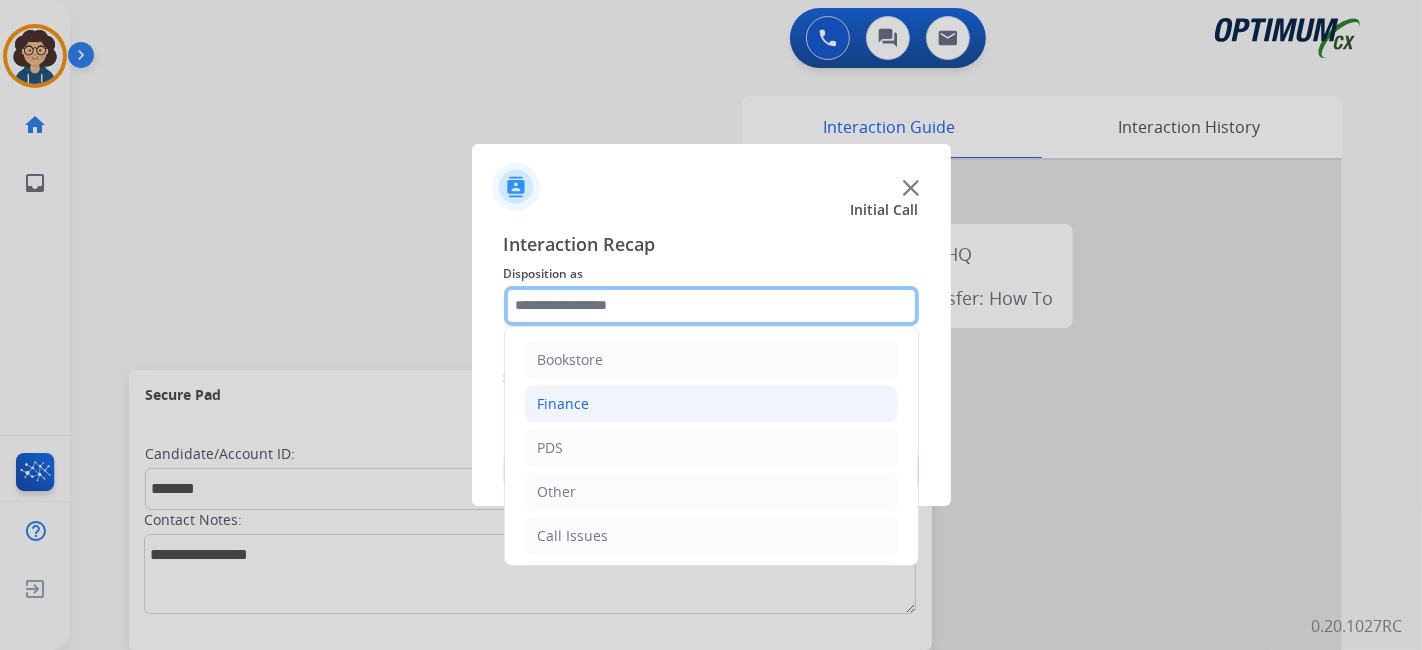 scroll, scrollTop: 131, scrollLeft: 0, axis: vertical 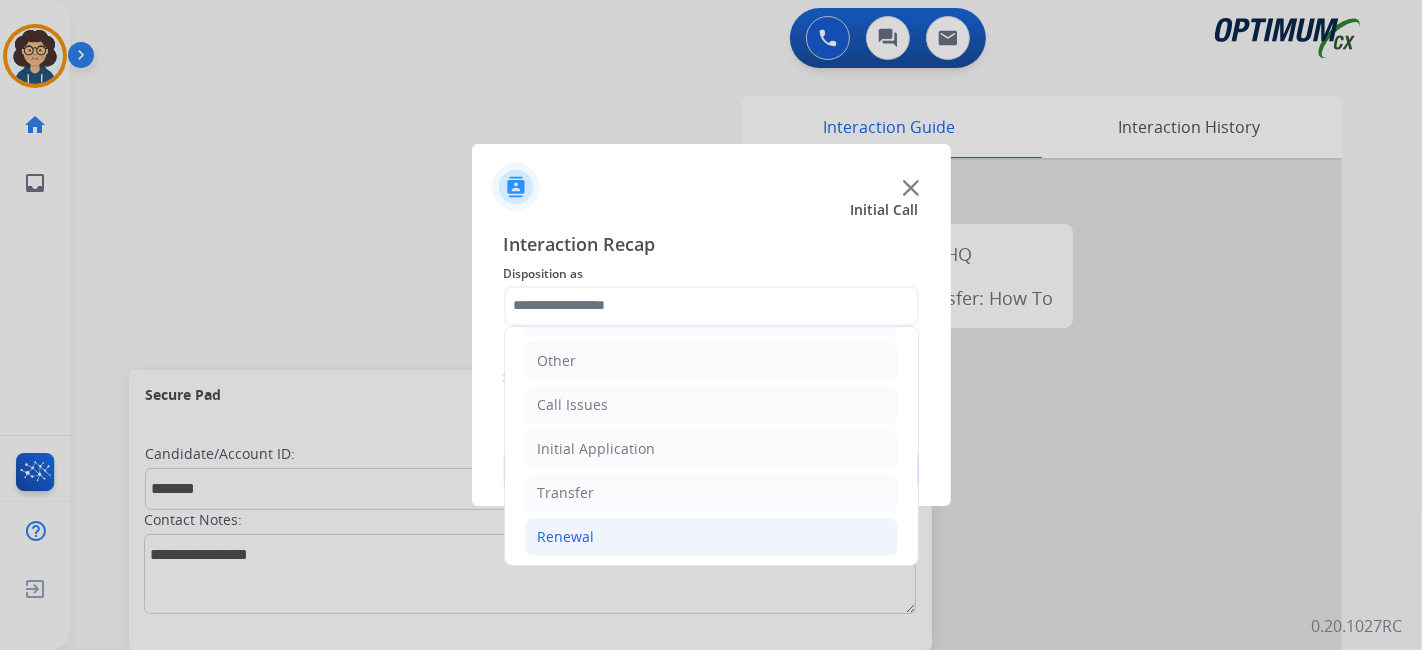 click on "Renewal" 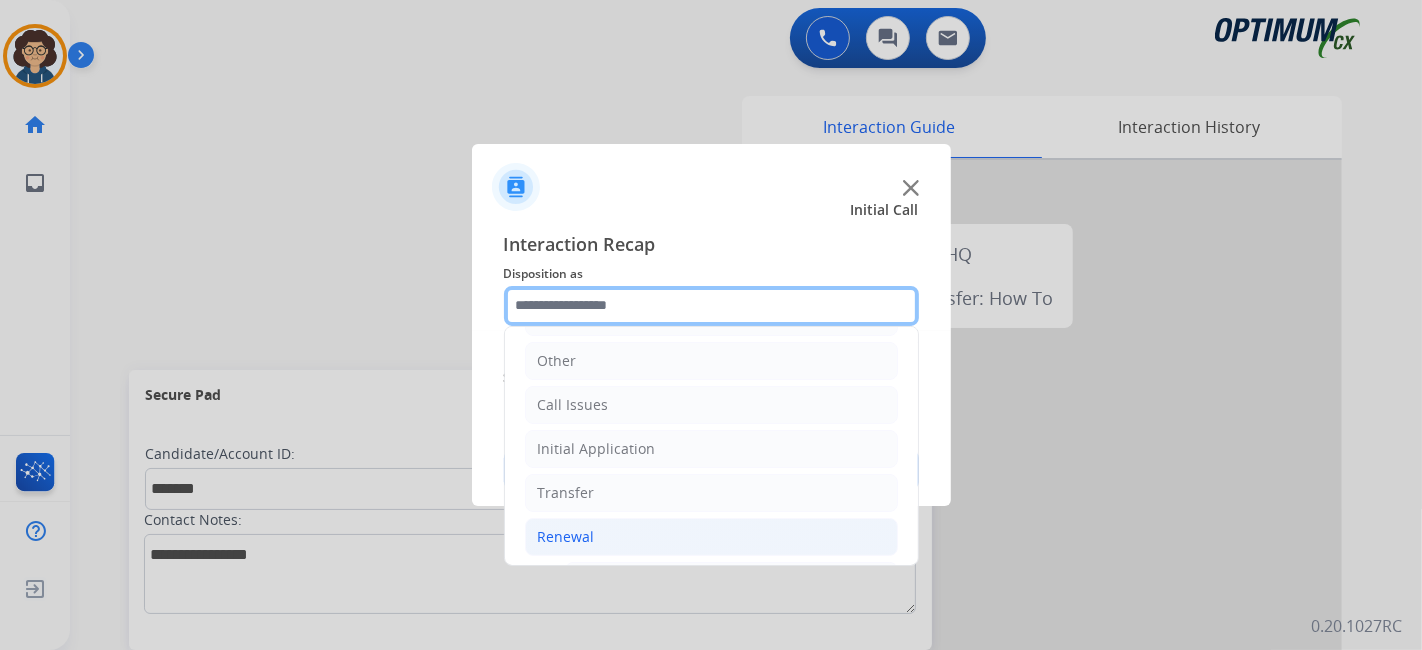 scroll, scrollTop: 686, scrollLeft: 0, axis: vertical 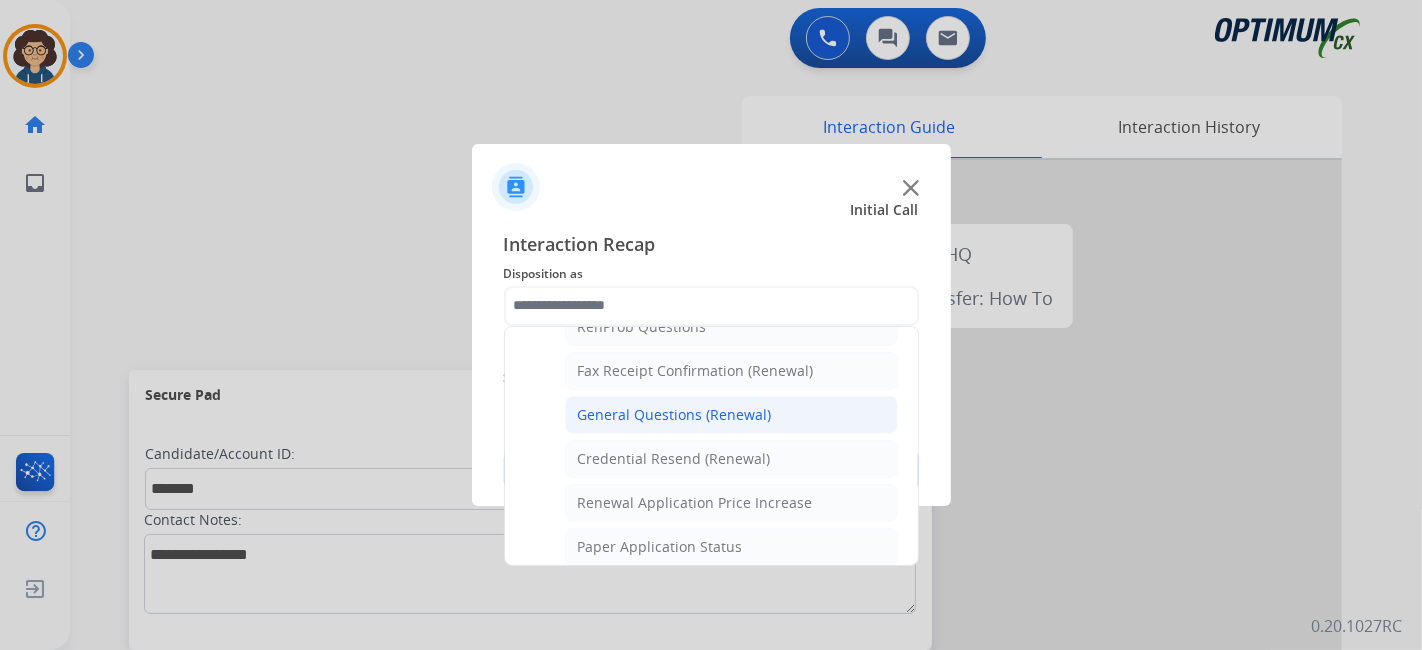 click on "General Questions (Renewal)" 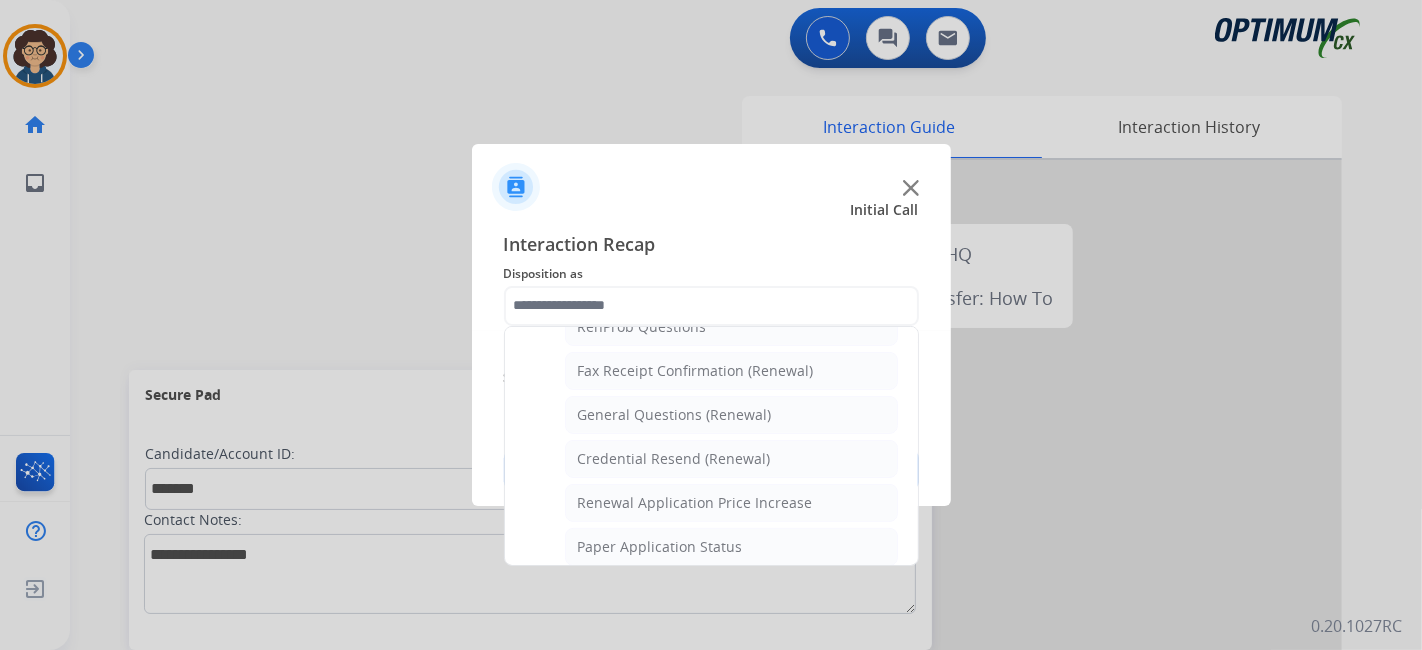 type on "**********" 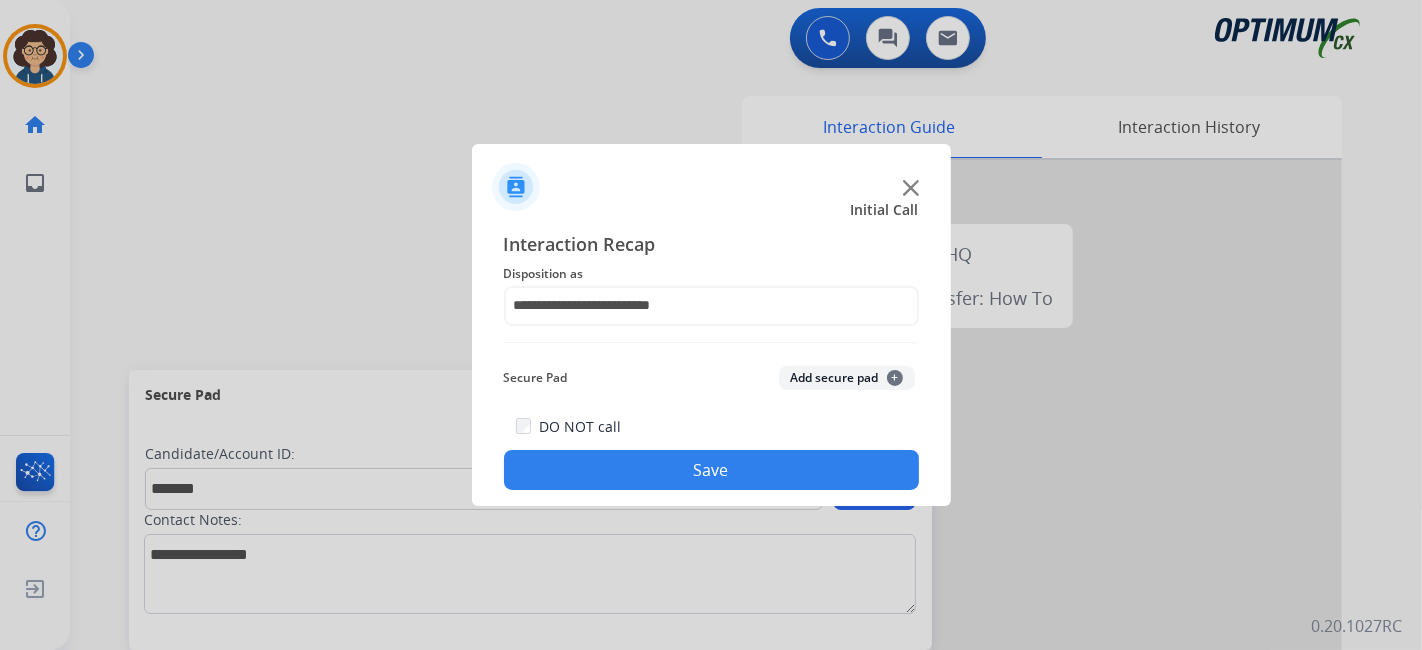 click on "Add secure pad  +" 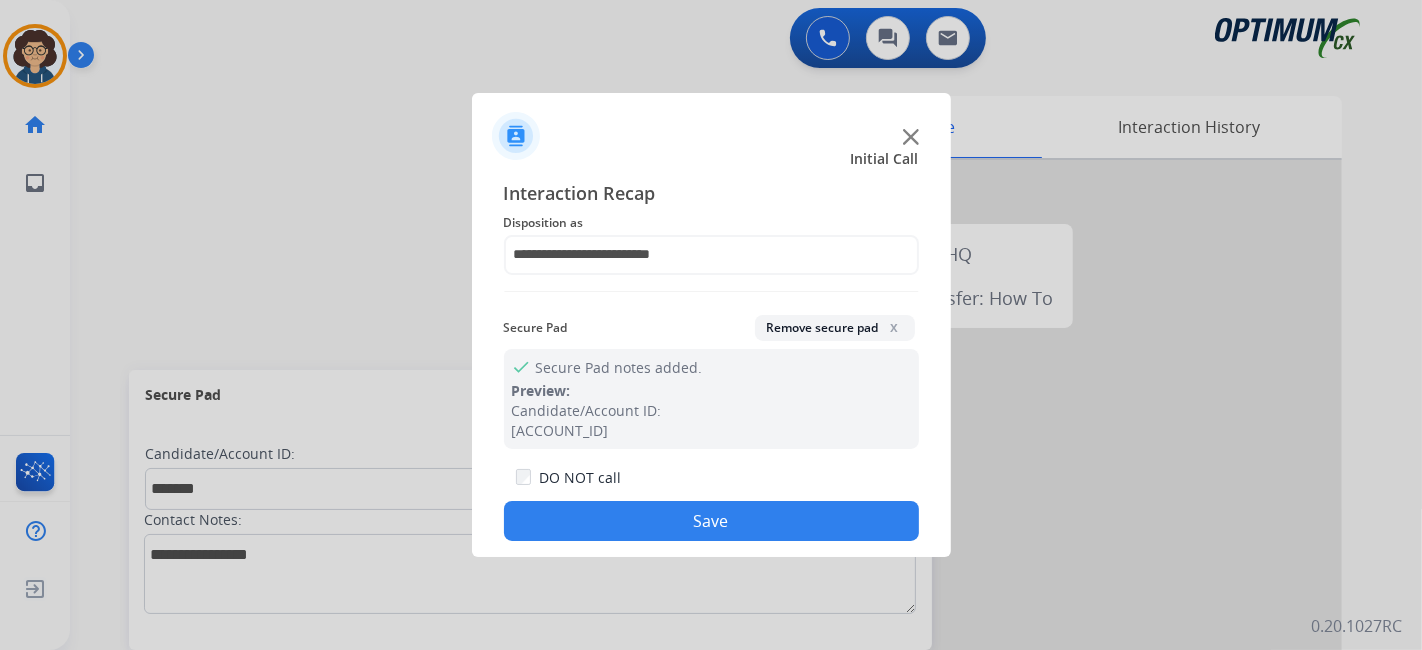 click on "Save" 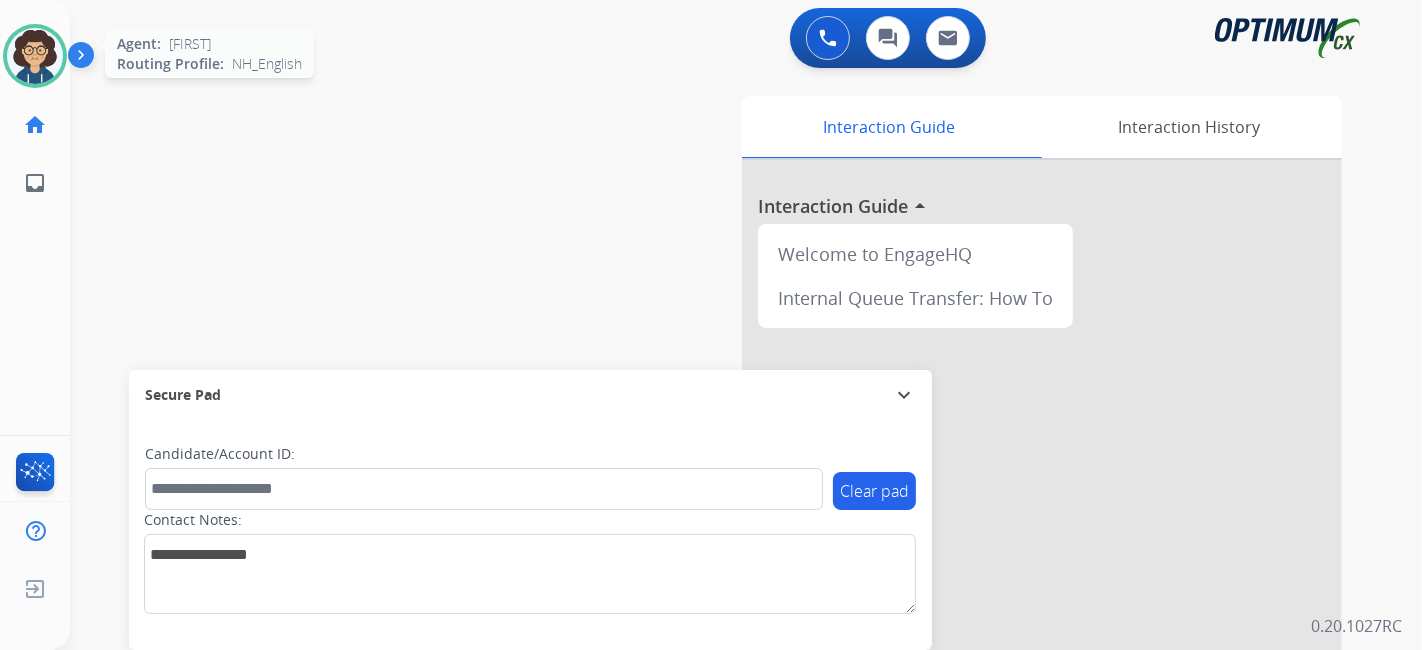 click at bounding box center (35, 56) 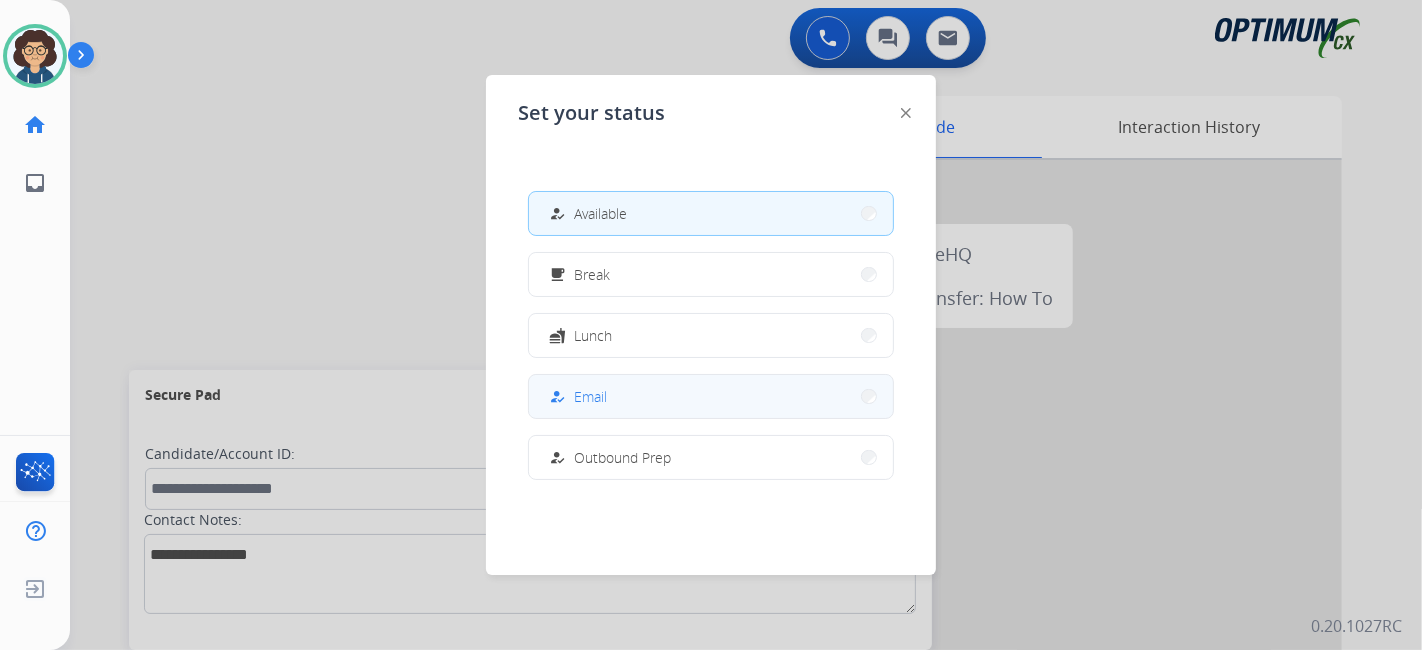 click on "how_to_reg Email" at bounding box center (711, 396) 